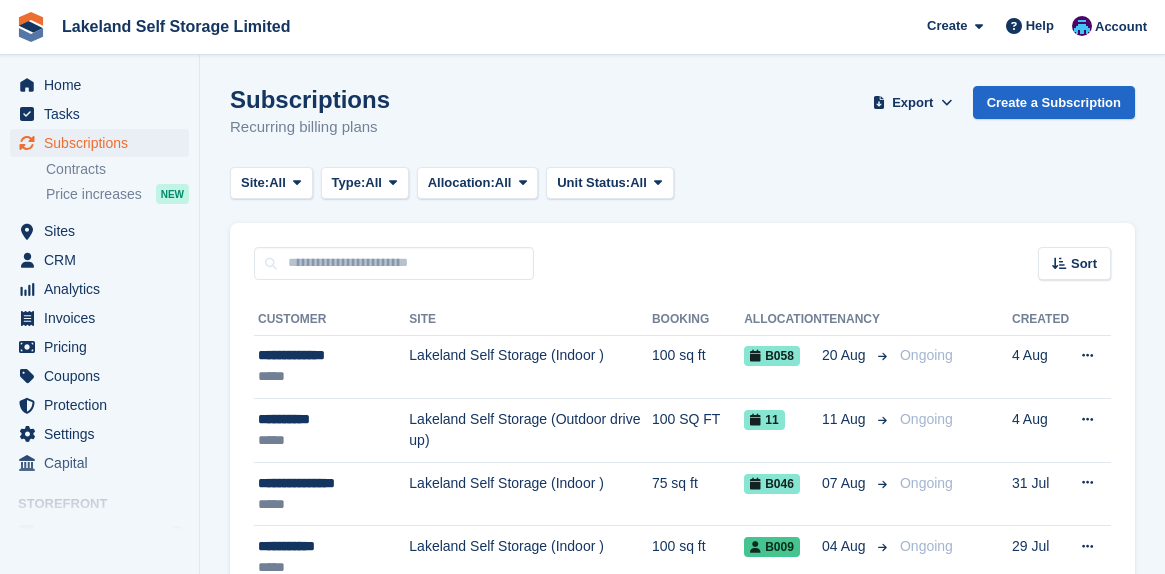 scroll, scrollTop: 0, scrollLeft: 0, axis: both 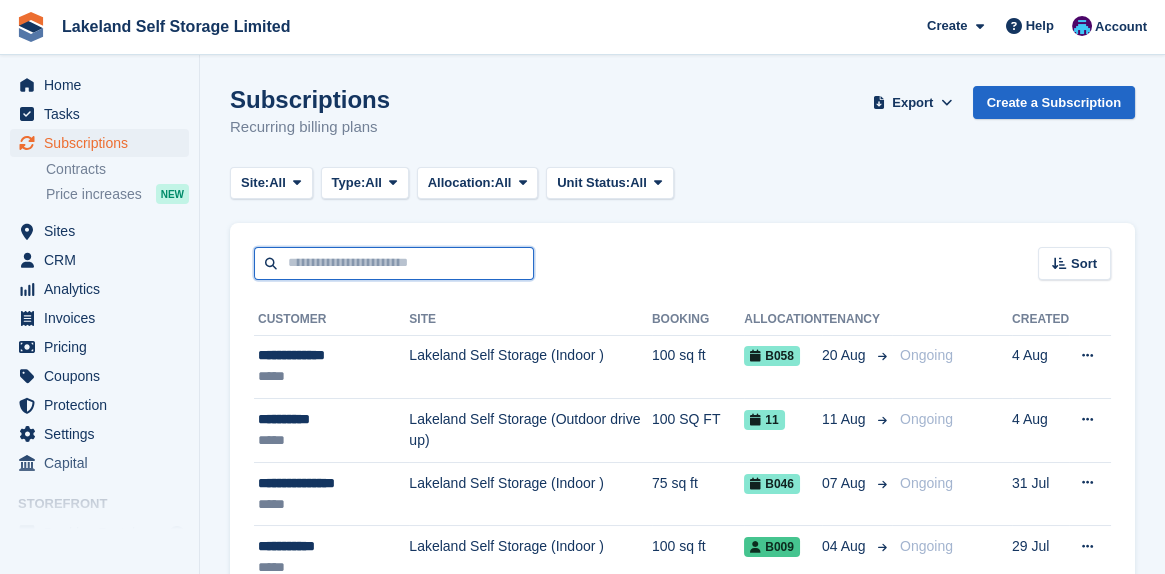 click at bounding box center (394, 263) 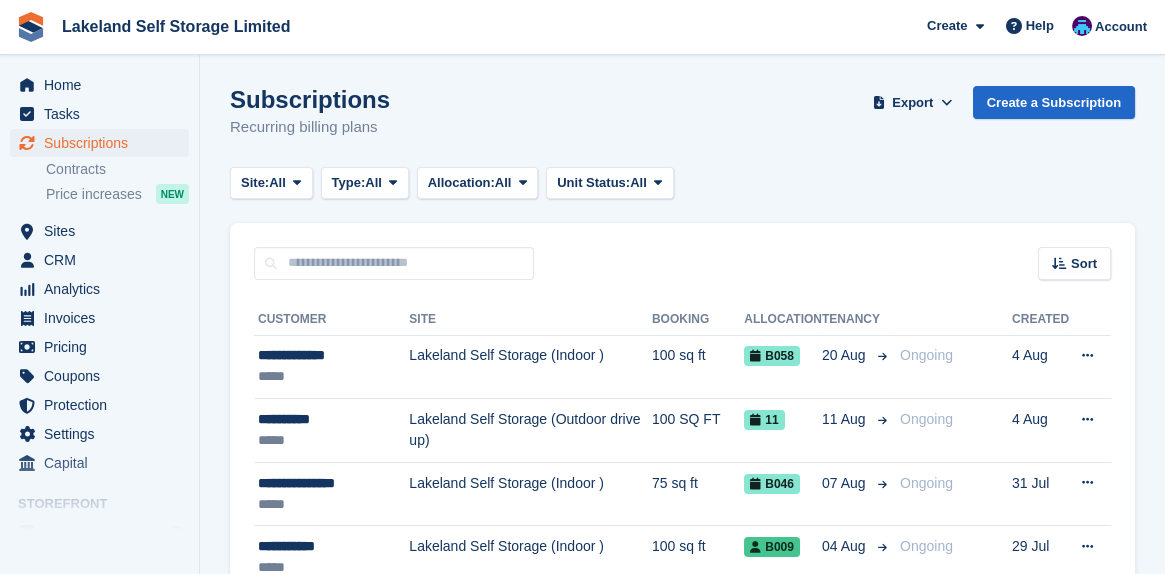 drag, startPoint x: 382, startPoint y: 255, endPoint x: 884, endPoint y: 180, distance: 507.57166 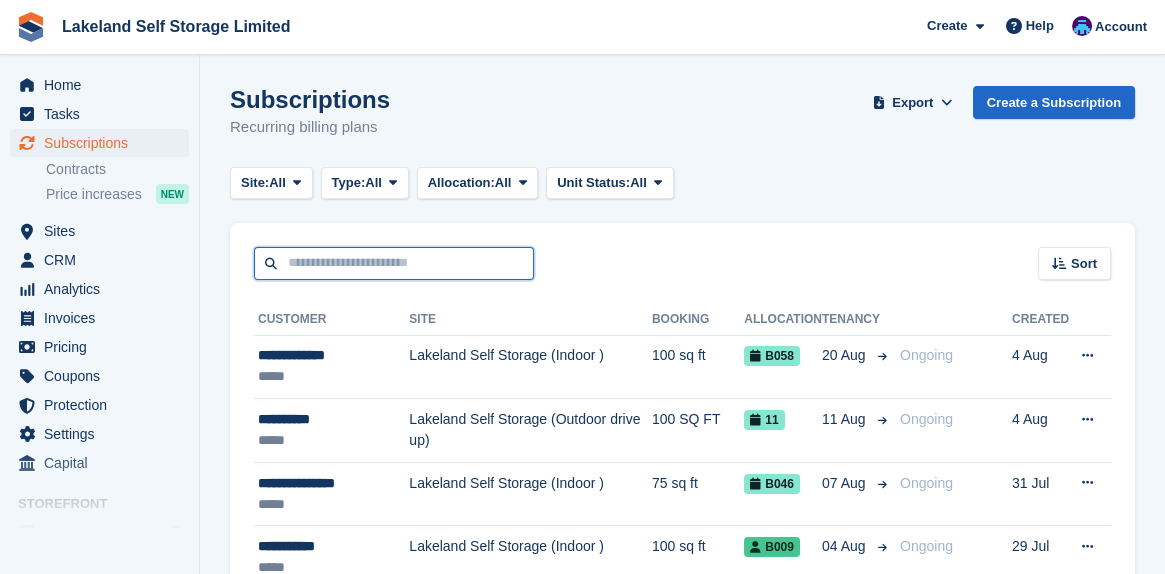 click at bounding box center (394, 263) 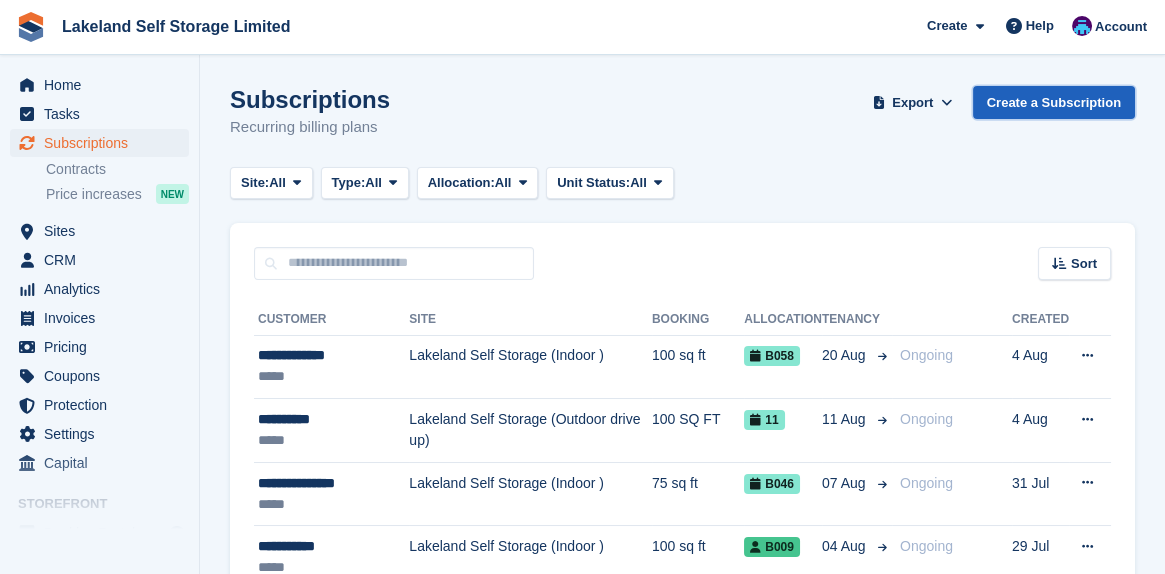 click on "Create a Subscription" at bounding box center [1054, 102] 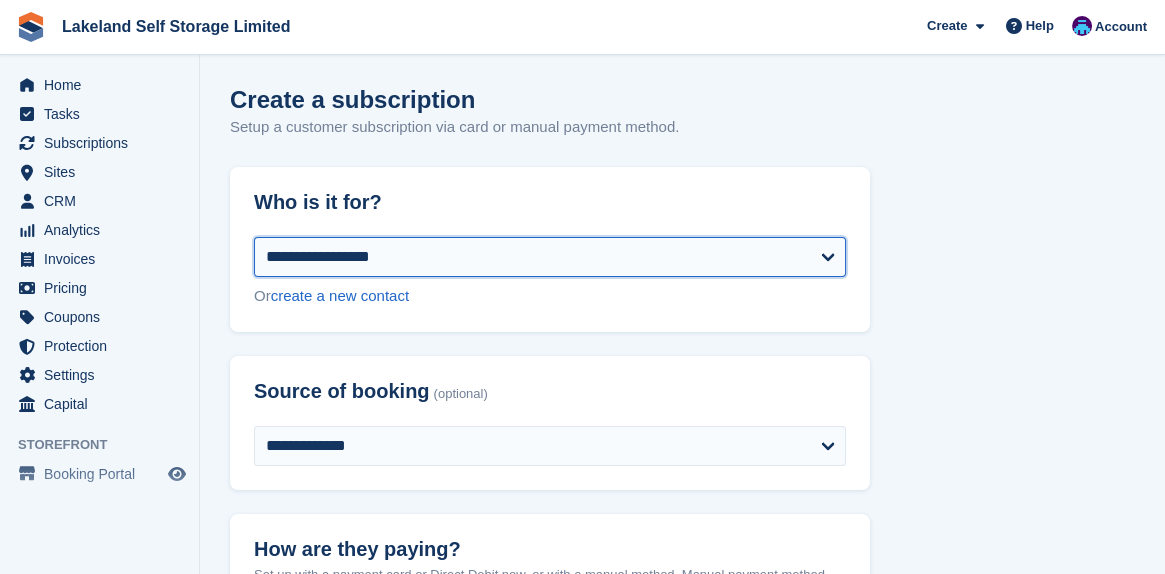 click on "**********" at bounding box center [550, 257] 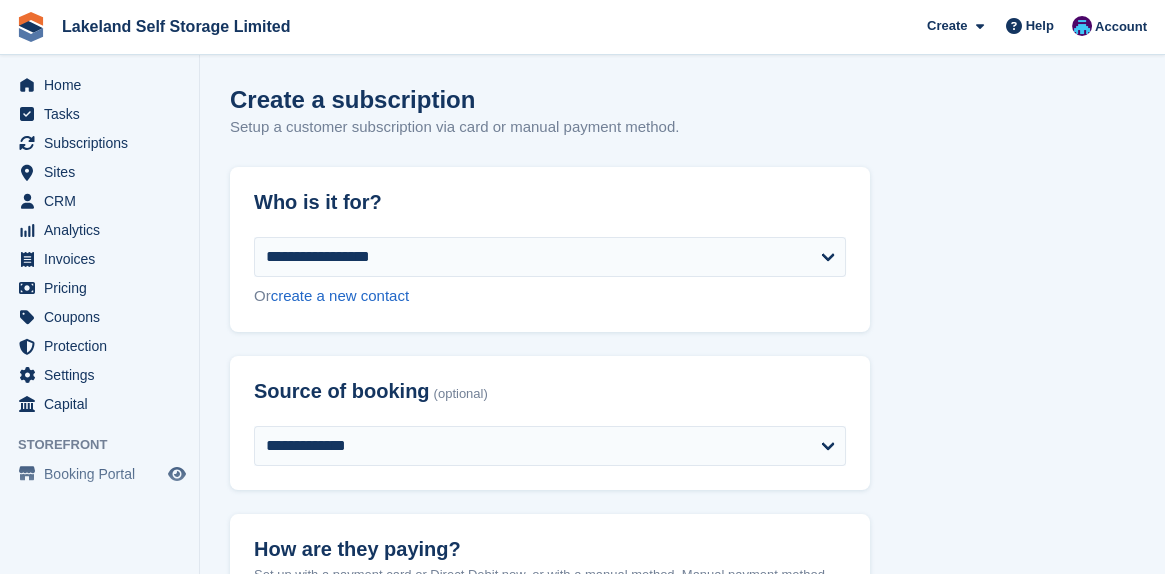 click on "**********" at bounding box center (682, 1495) 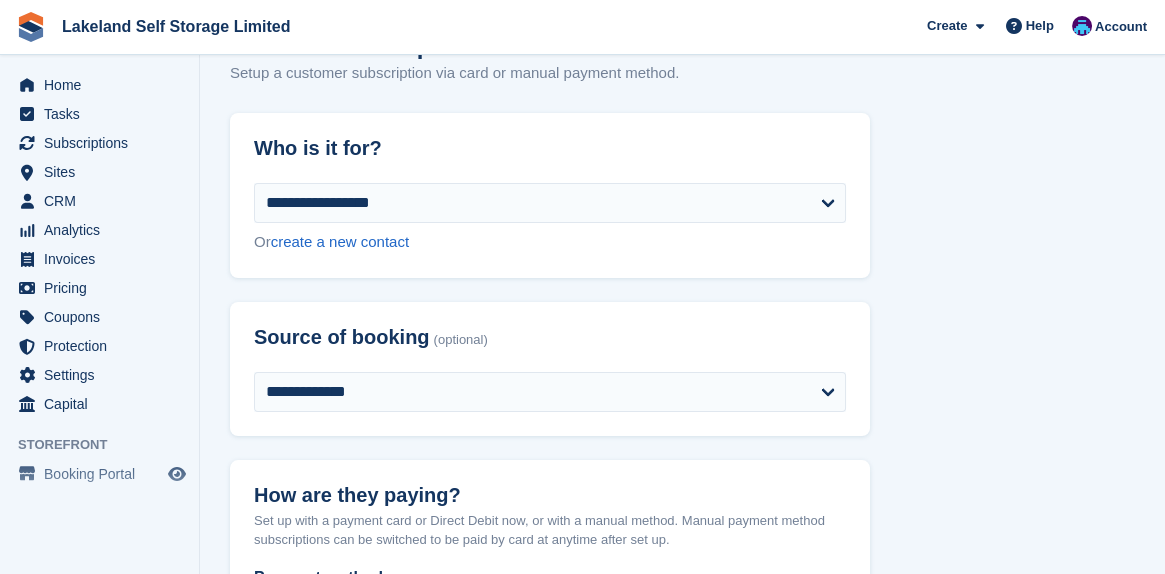 scroll, scrollTop: 200, scrollLeft: 0, axis: vertical 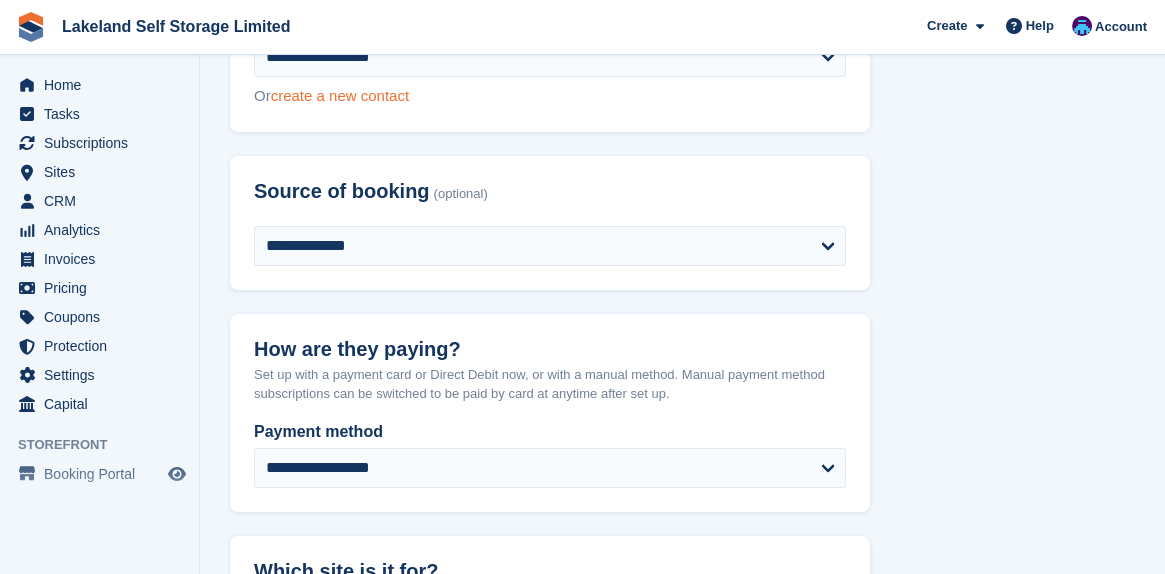 click on "create a new contact" at bounding box center (340, 95) 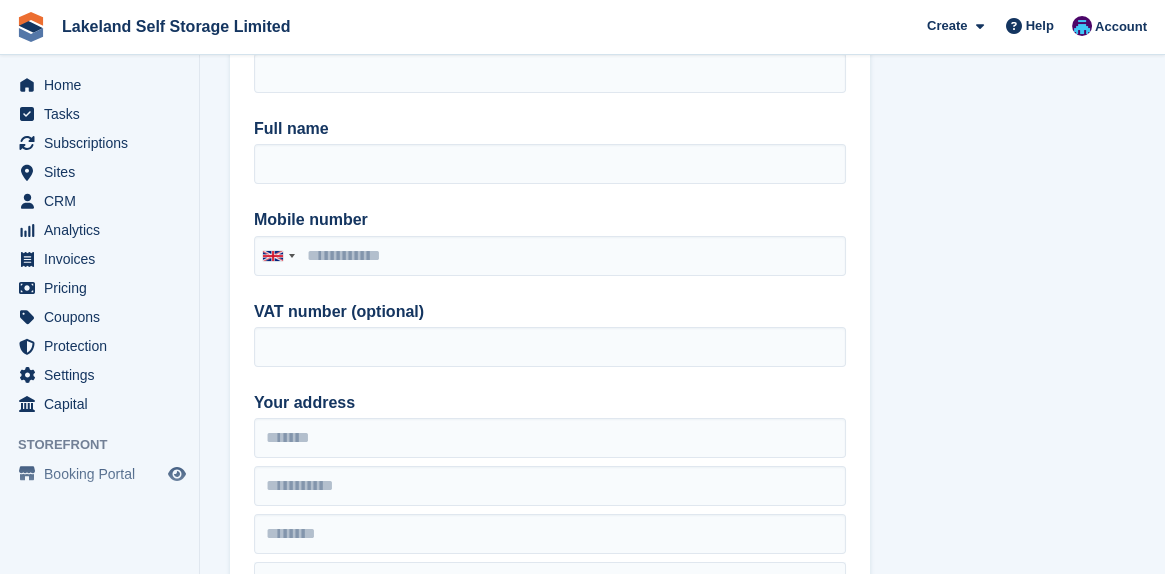 scroll, scrollTop: 300, scrollLeft: 0, axis: vertical 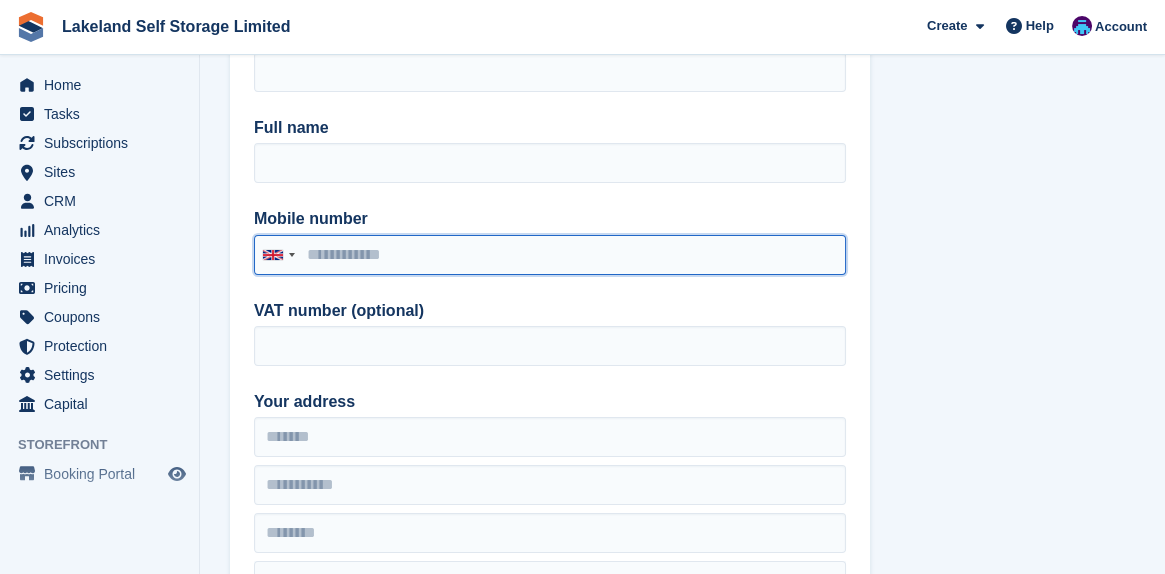 click on "Mobile number" at bounding box center (550, 255) 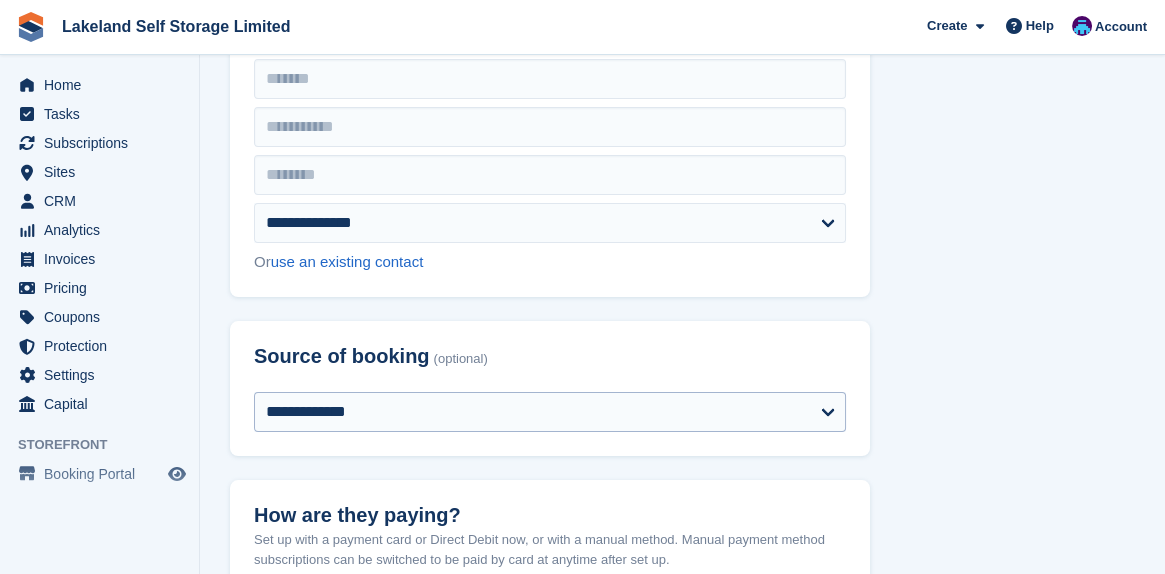 scroll, scrollTop: 700, scrollLeft: 0, axis: vertical 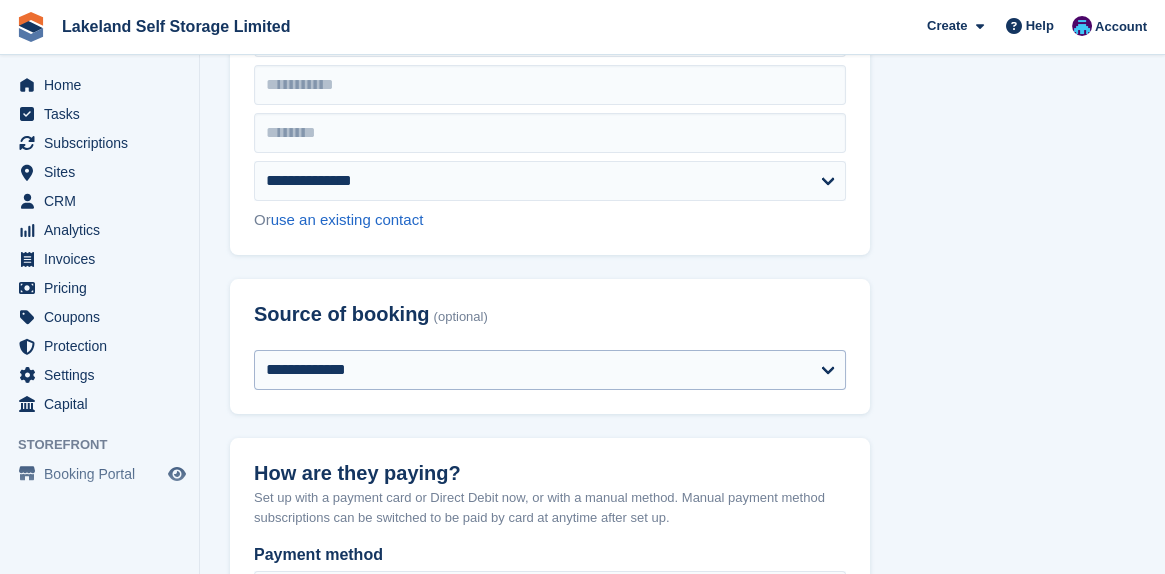 type on "**********" 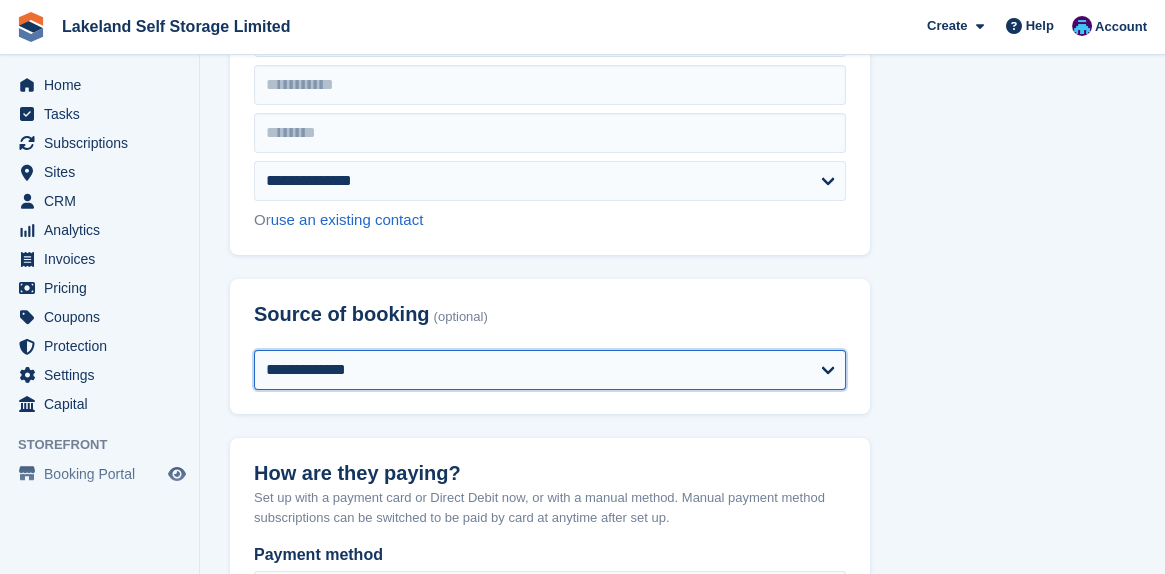 click on "**********" at bounding box center [550, 370] 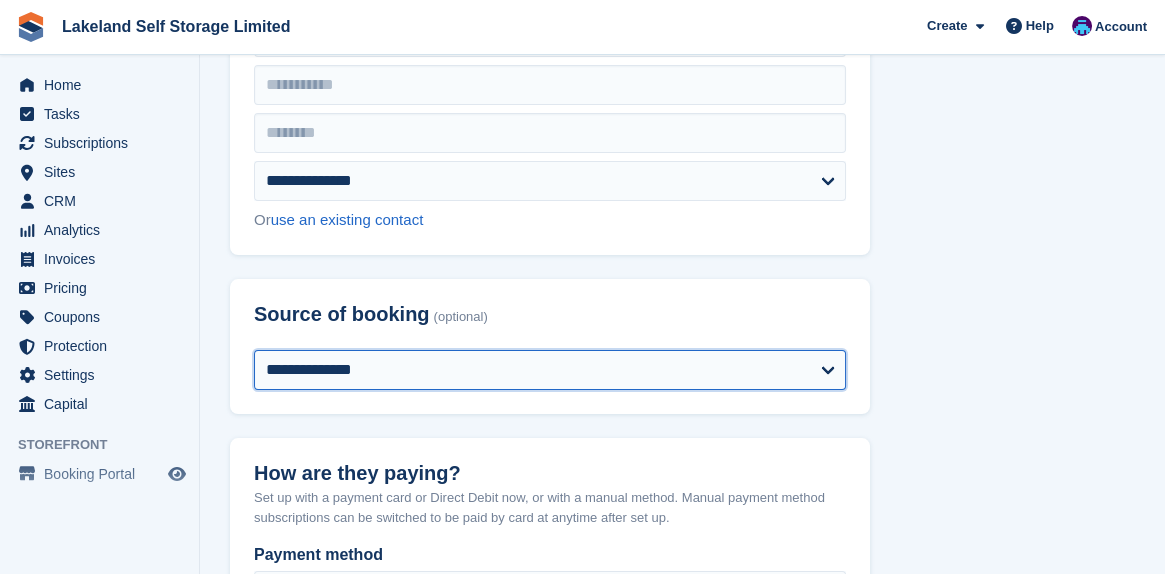 click on "**********" at bounding box center (550, 370) 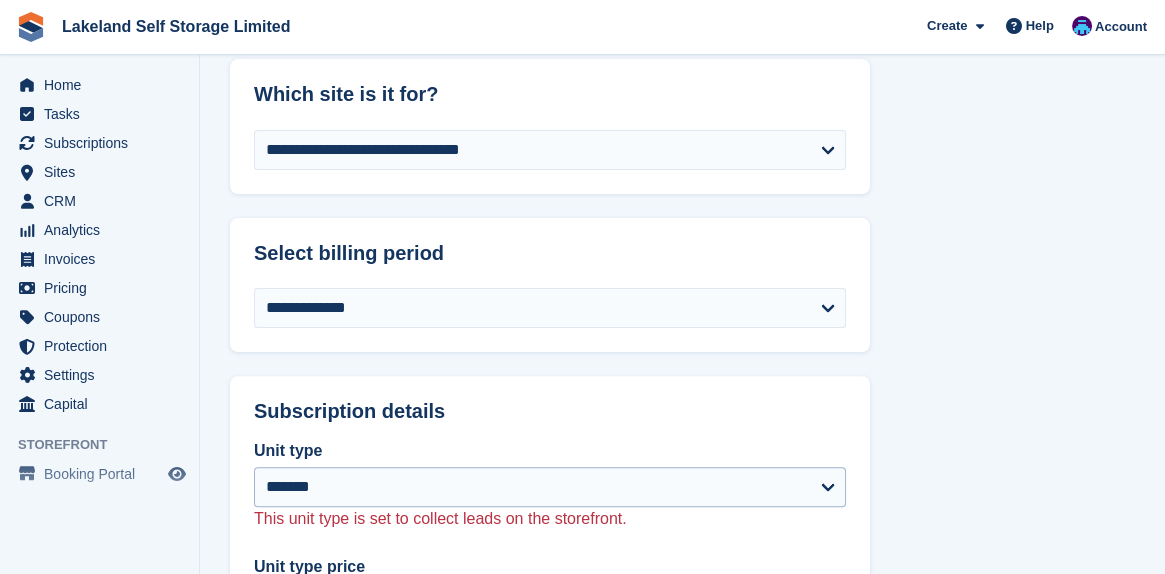 scroll, scrollTop: 1400, scrollLeft: 0, axis: vertical 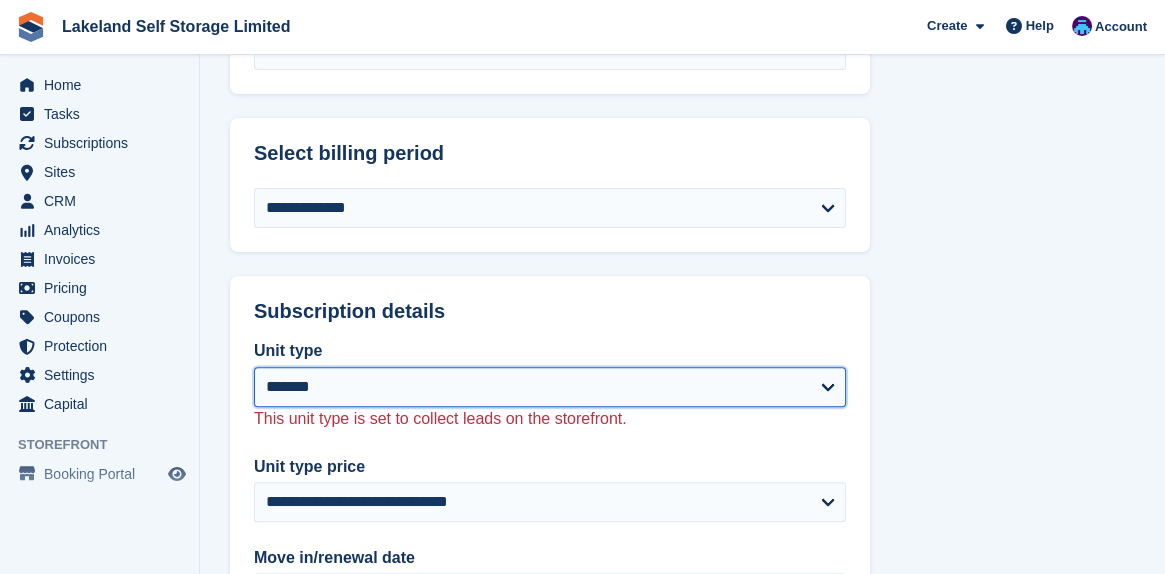click on "*******
********
********
********
*******
********
*******
********
********
*********
*********
*********
*********
*********
*********" at bounding box center [550, 387] 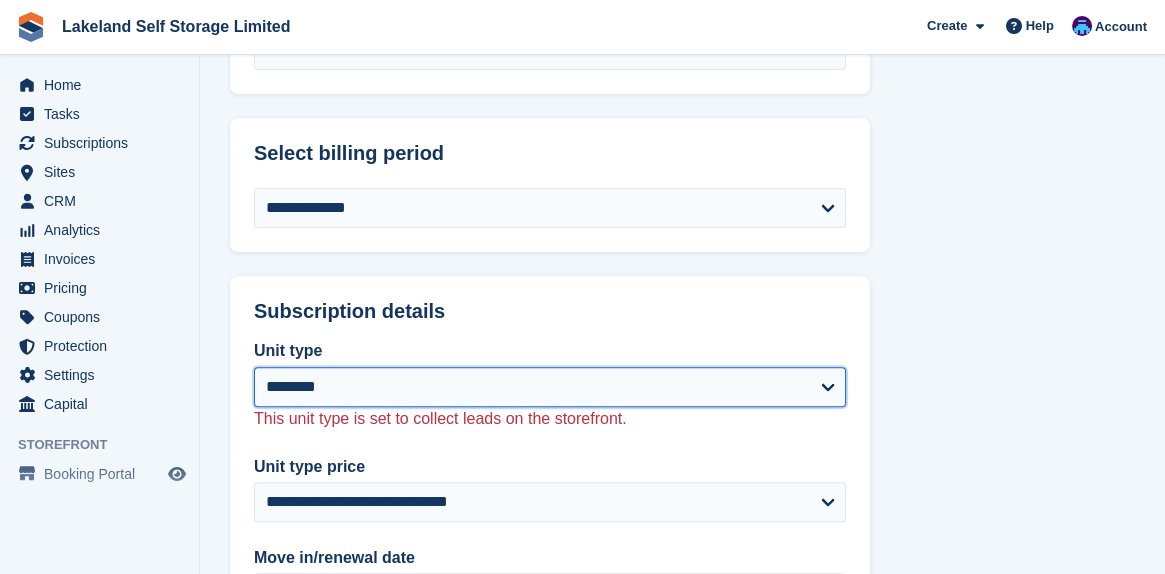 click on "*******
********
********
********
*******
********
*******
********
********
*********
*********
*********
*********
*********
*********" at bounding box center [550, 387] 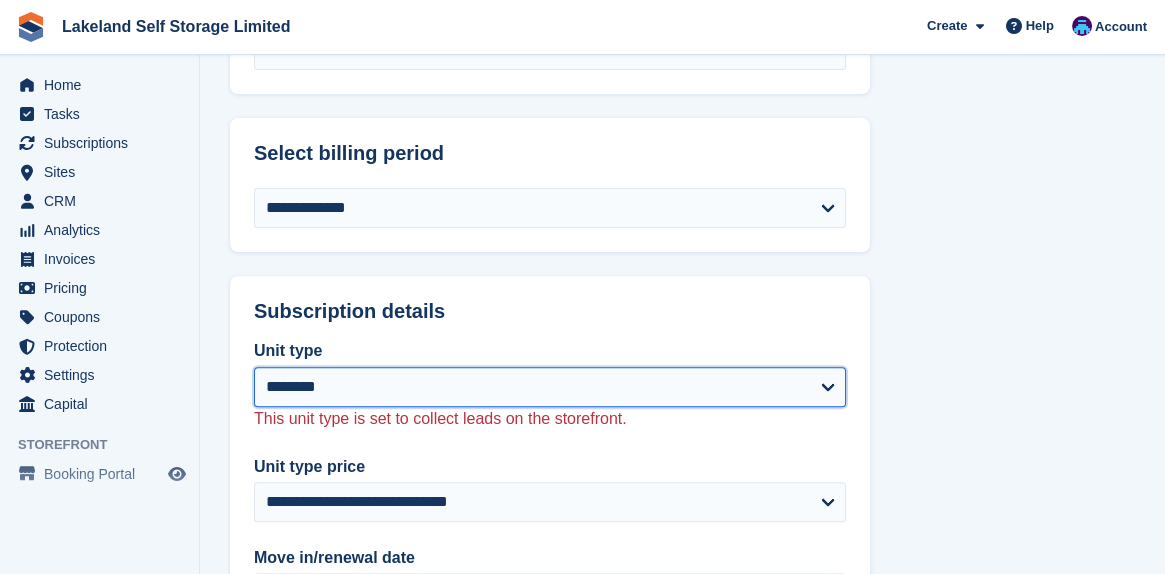 select on "**********" 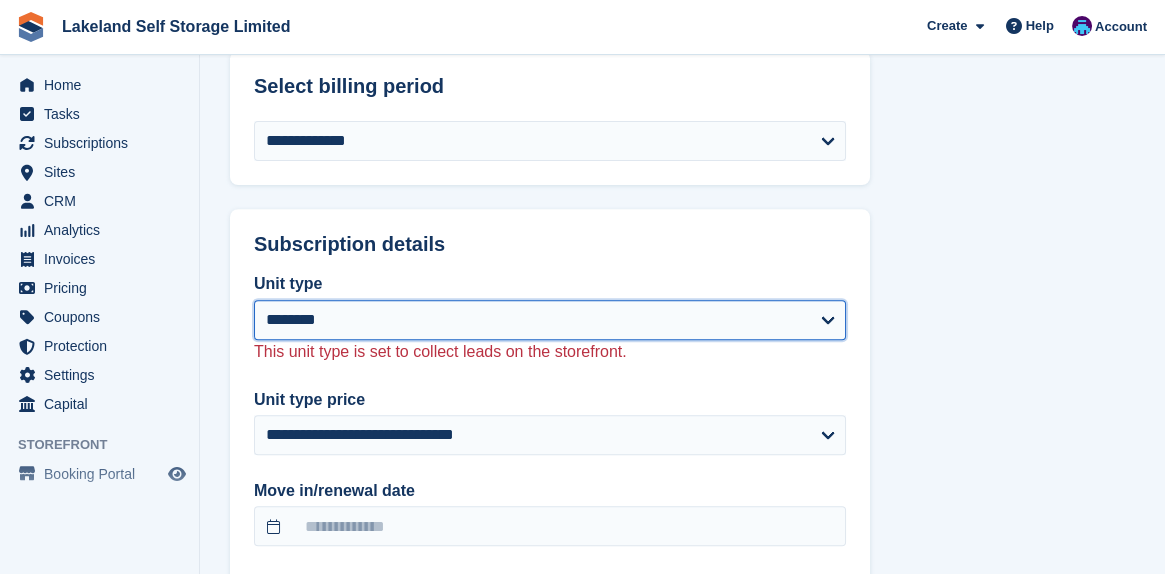scroll, scrollTop: 1500, scrollLeft: 0, axis: vertical 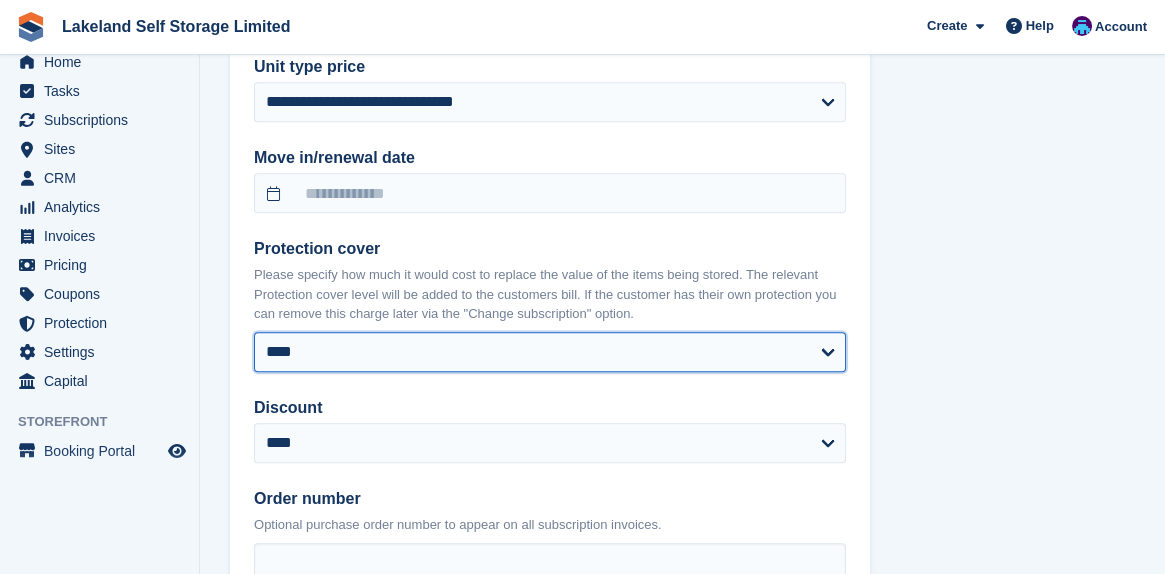 click on "****
******
******
******
******
*******
*******
*******
*******
*******
*******
*******
********
********" at bounding box center (550, 352) 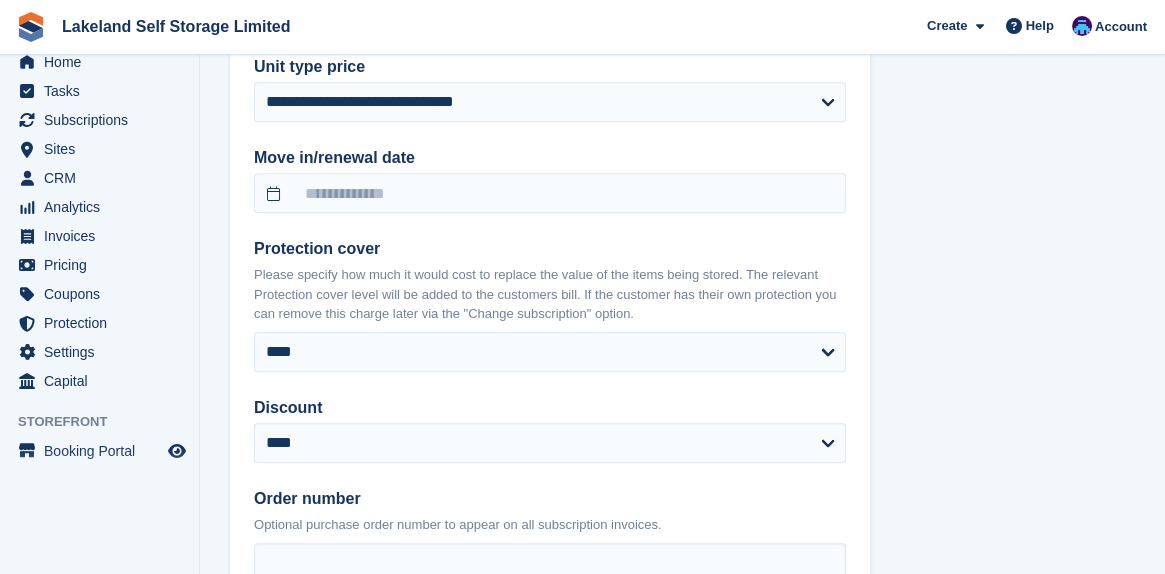 click on "Who is it for?
Email address
Confirm email address
Full name
Mobile number
United Kingdom +44 Afghanistan (‫افغانستان‬‎) +93 Albania (Shqipëri) +355 Algeria (‫الجزائر‬‎) +213 American Samoa +1 Andorra +376 Angola +244 Anguilla +1 Antigua and Barbuda +1 Argentina +54 Armenia (Հայաստան) +374 Aruba +297 Ascension Island +247 Australia +61 Austria (Österreich) +43 Azerbaijan (Azərbaycan) +994 Bahamas +1 Bahrain (‫البحرين‬‎) +973 Bangladesh (বাংলাদেশ) +880 Barbados +1 Belarus (Беларусь) +375 Belgium (België) +32 Belize +501 Benin (Bénin) +229 Bermuda +1 Bhutan (འབྲུག) +975 Bolivia +591 Bosnia and Herzegovina (Босна и Херцеговина) +387 Botswana +267 Brazil (Brasil) +55 +246 +1" at bounding box center [682, 7] 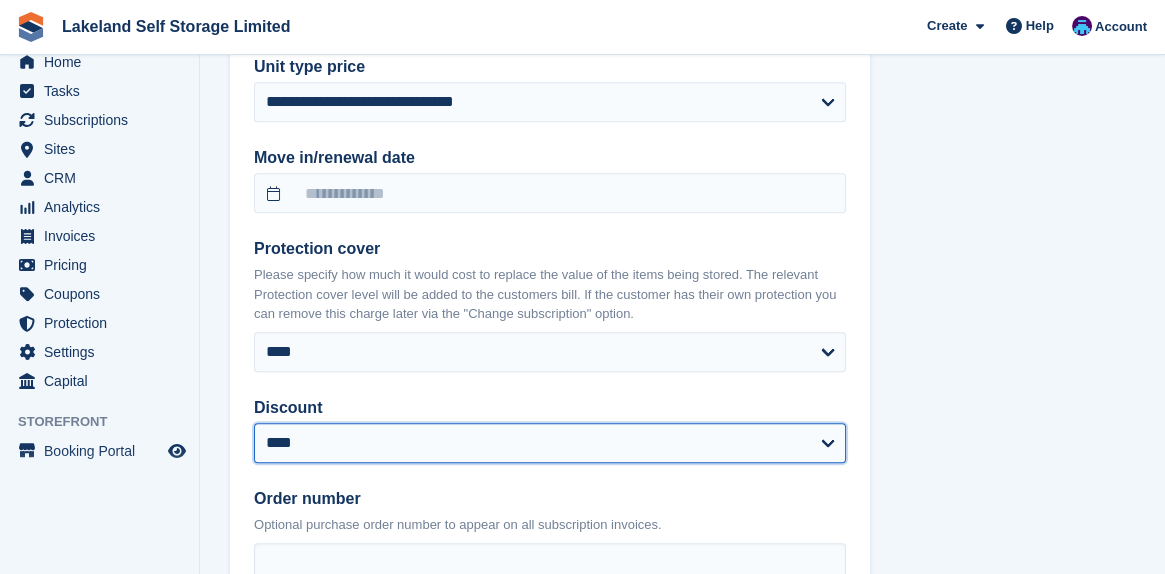 click on "**********" at bounding box center (550, 443) 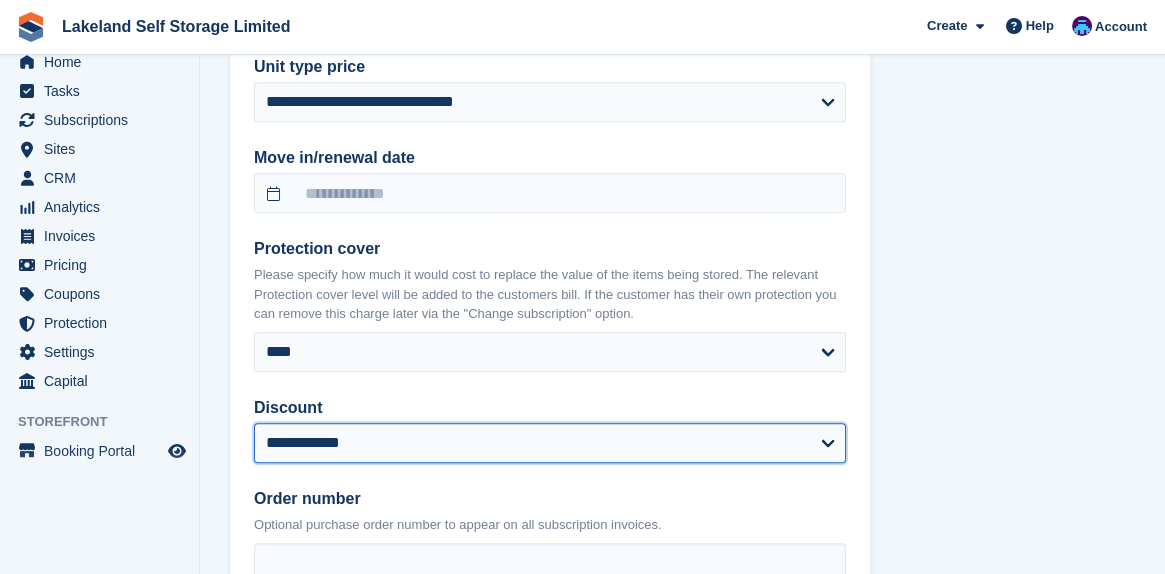 click on "**********" at bounding box center [550, 443] 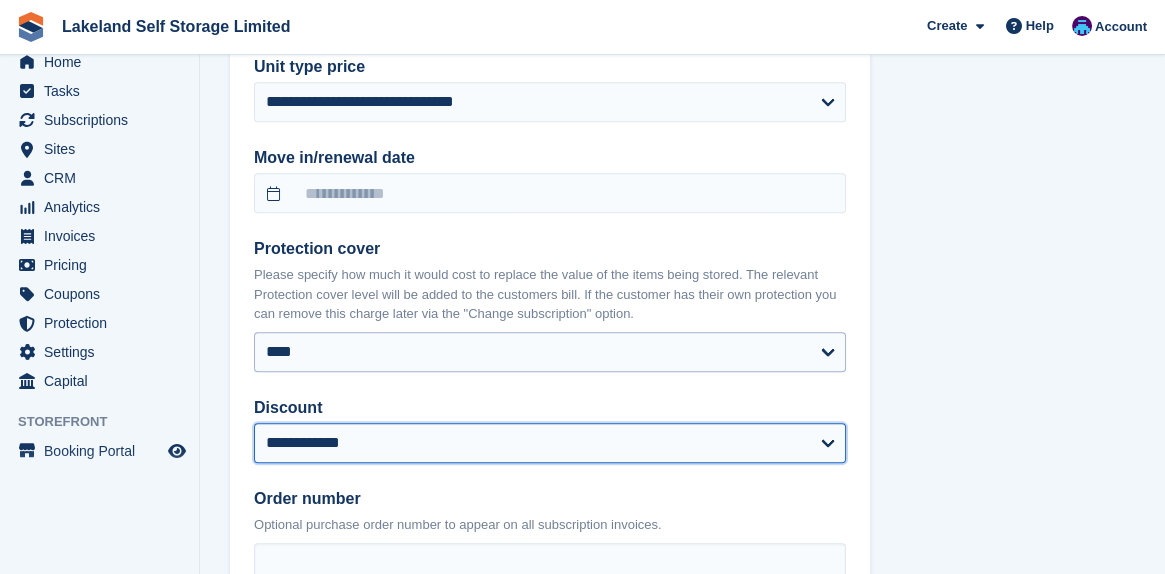 select on "**********" 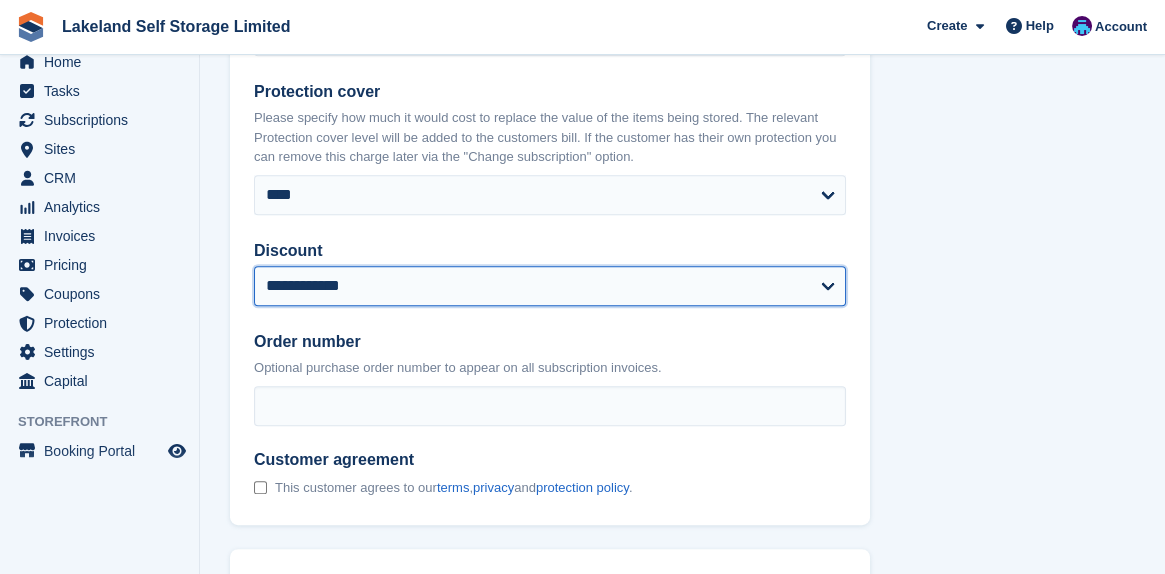 scroll, scrollTop: 2000, scrollLeft: 0, axis: vertical 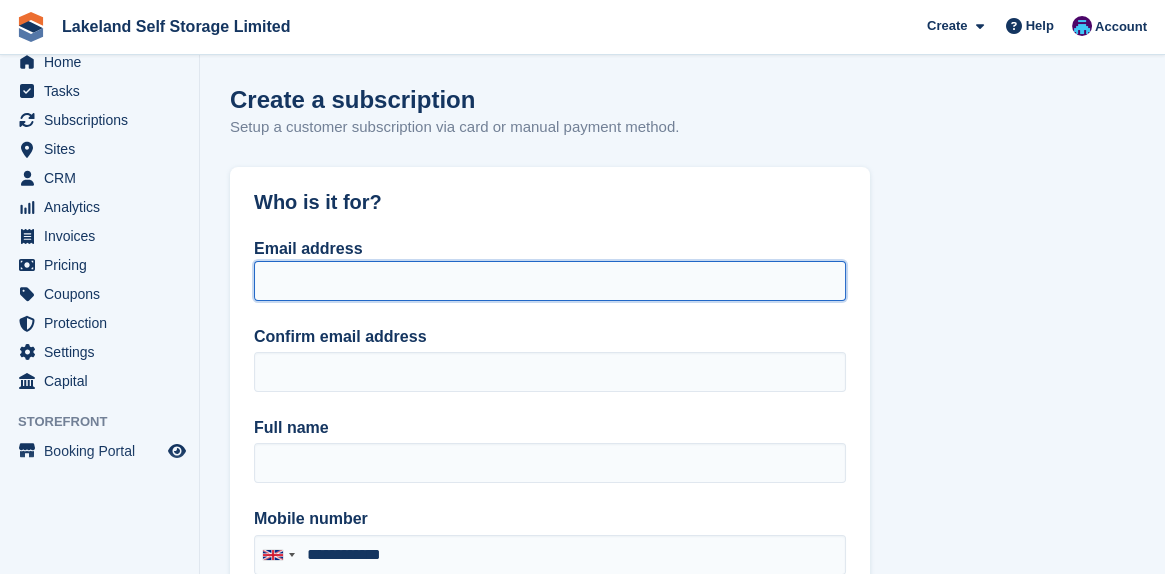 click on "Email address" at bounding box center [550, 281] 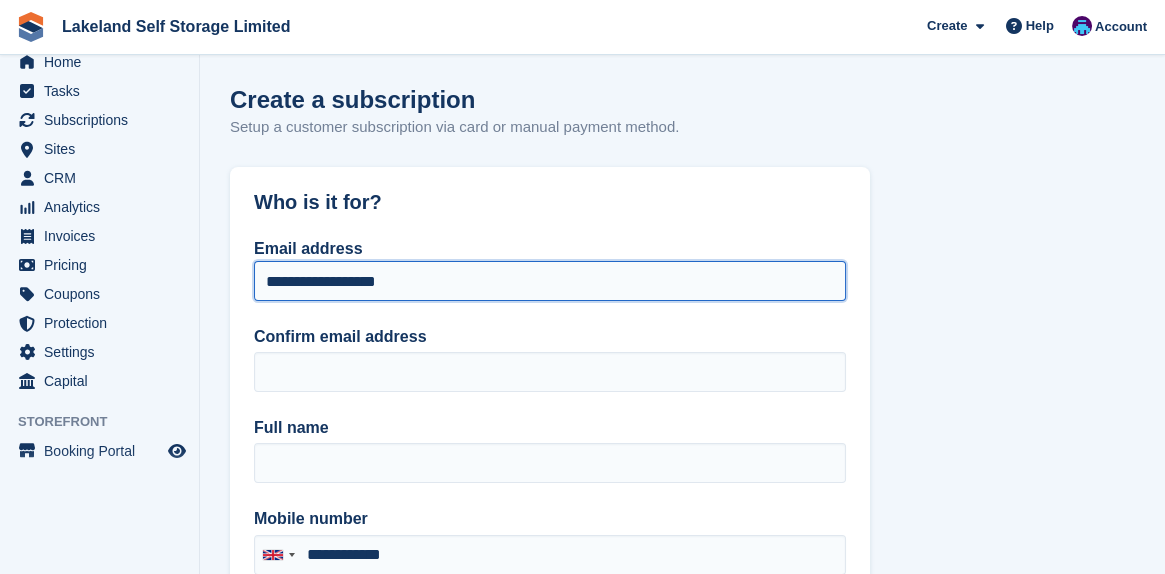 click on "**********" at bounding box center [550, 281] 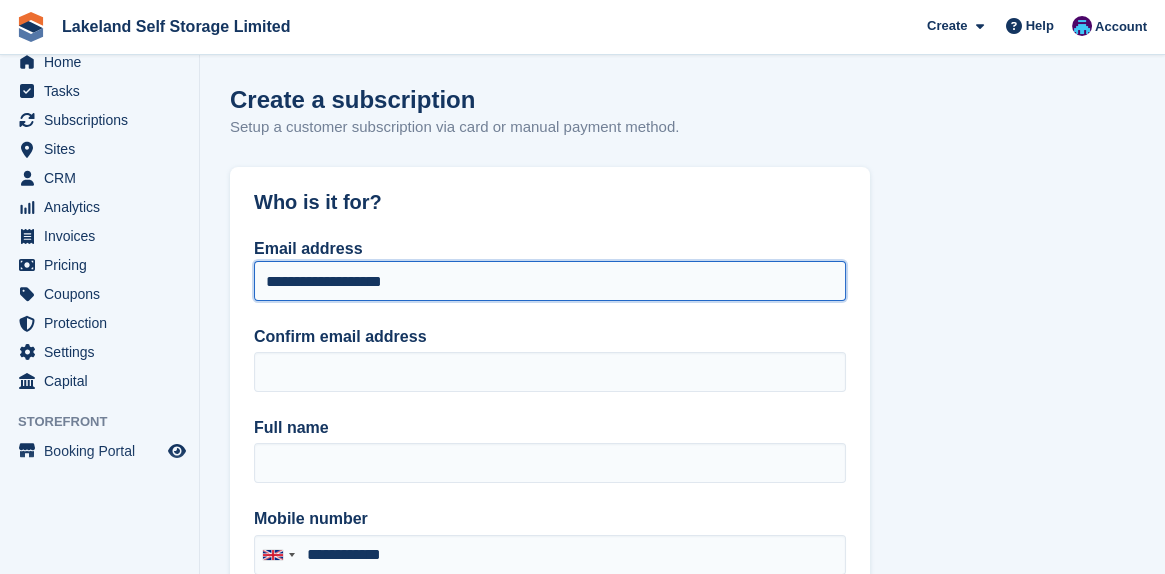 drag, startPoint x: 261, startPoint y: 281, endPoint x: 435, endPoint y: 284, distance: 174.02586 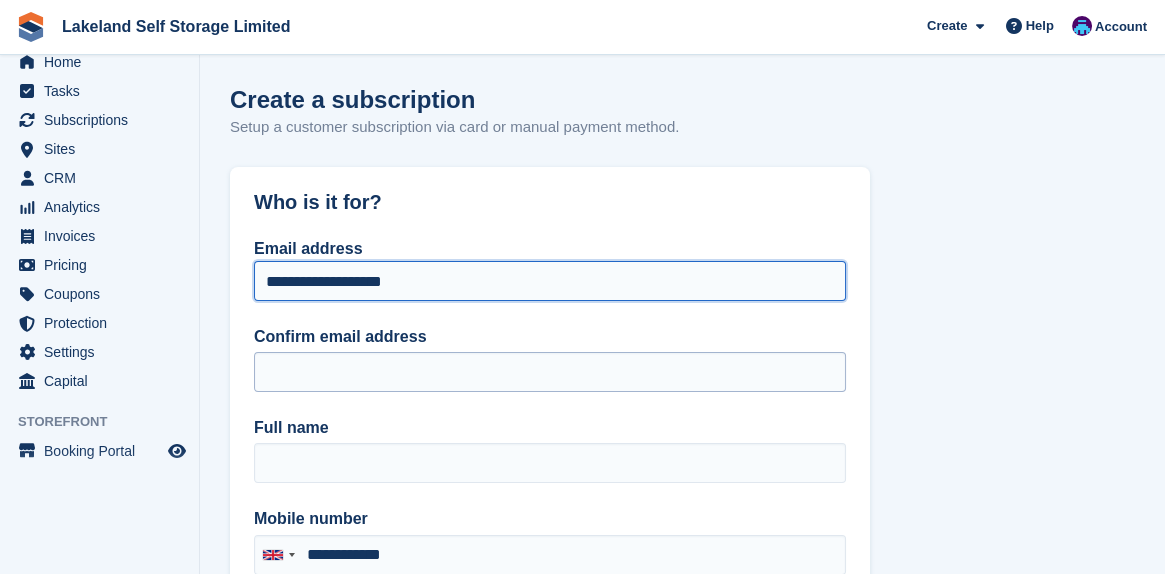 type on "**********" 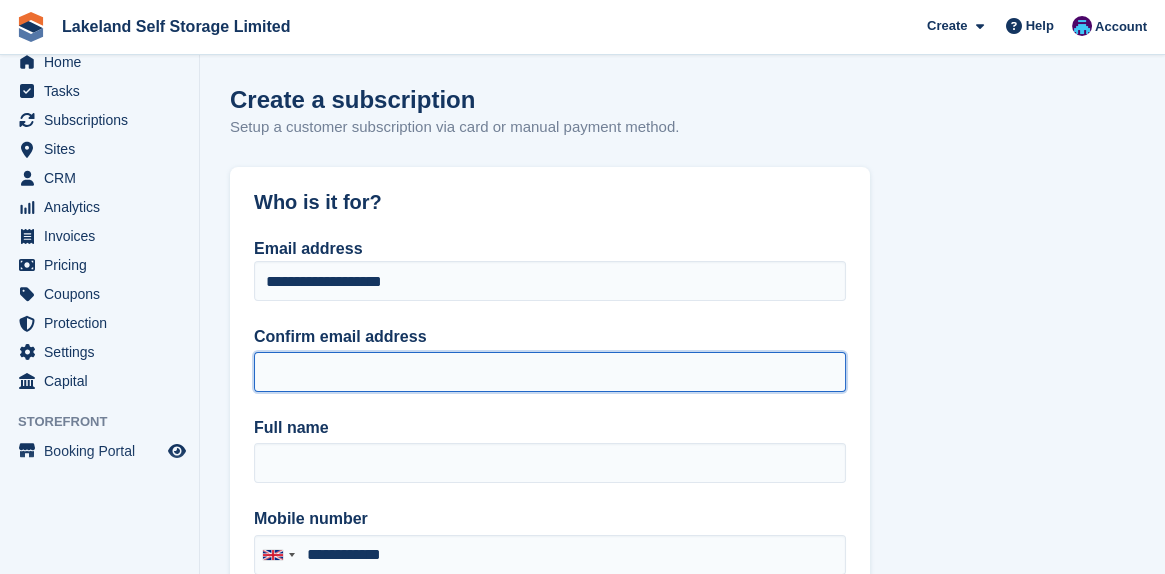 click on "Confirm email address" at bounding box center [550, 372] 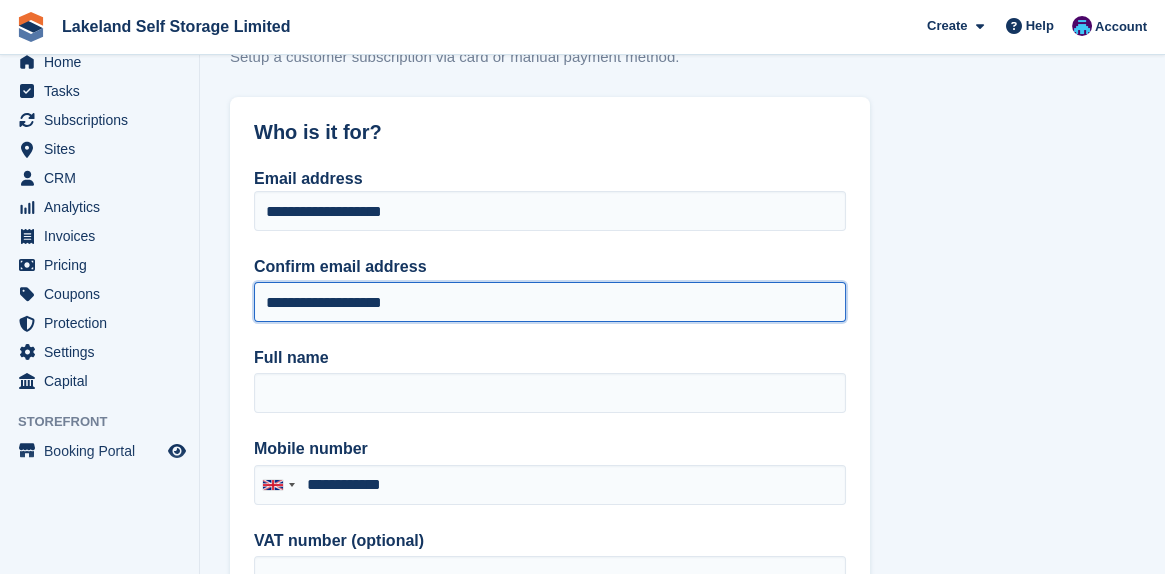 scroll, scrollTop: 100, scrollLeft: 0, axis: vertical 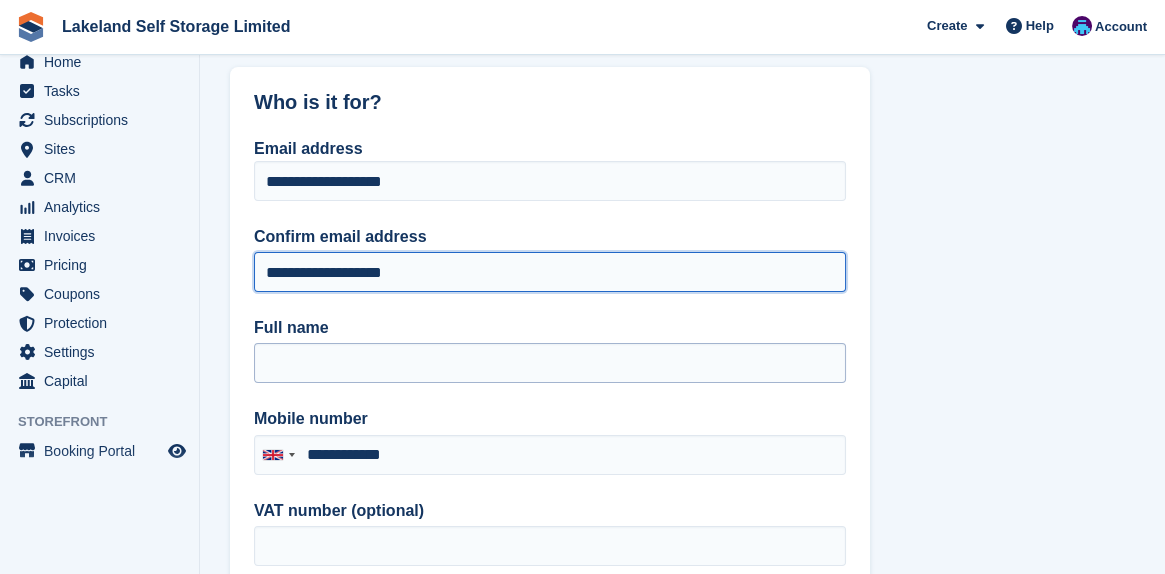 type on "**********" 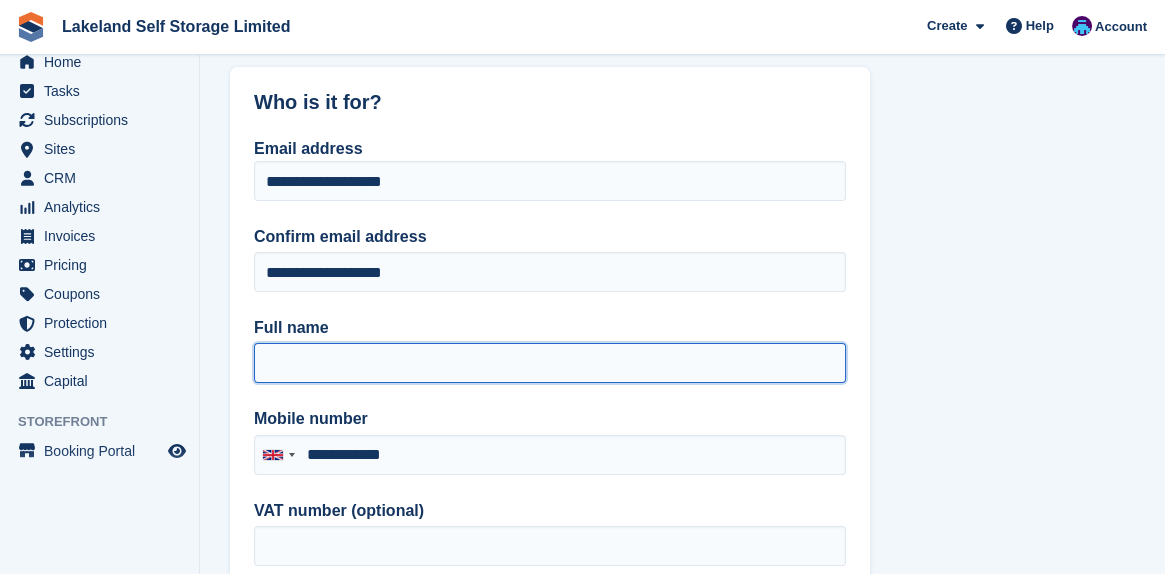 click on "Full name" at bounding box center [550, 363] 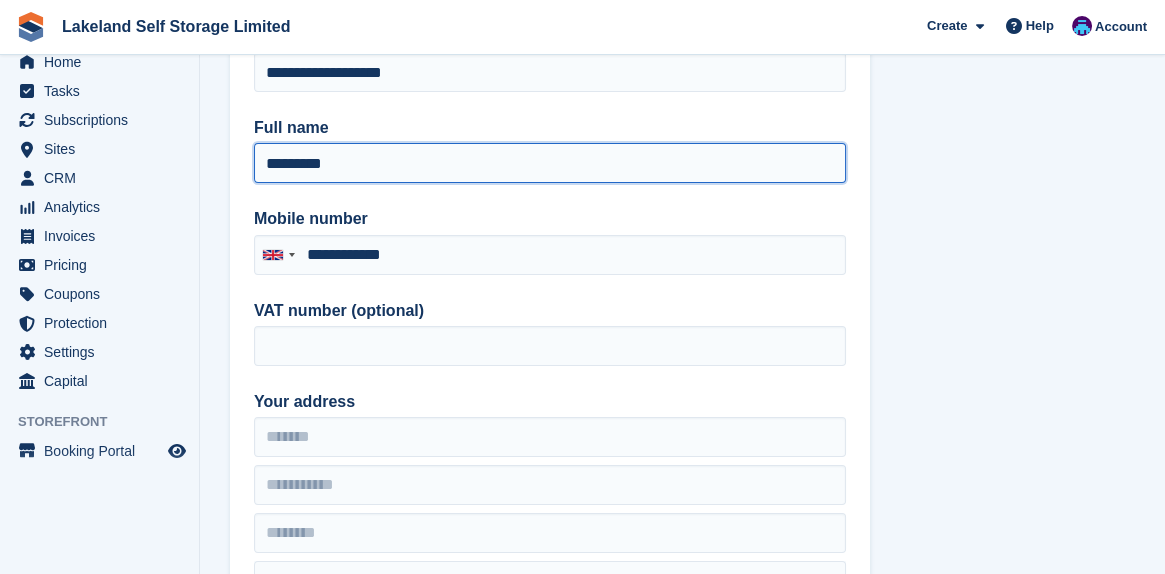 scroll, scrollTop: 400, scrollLeft: 0, axis: vertical 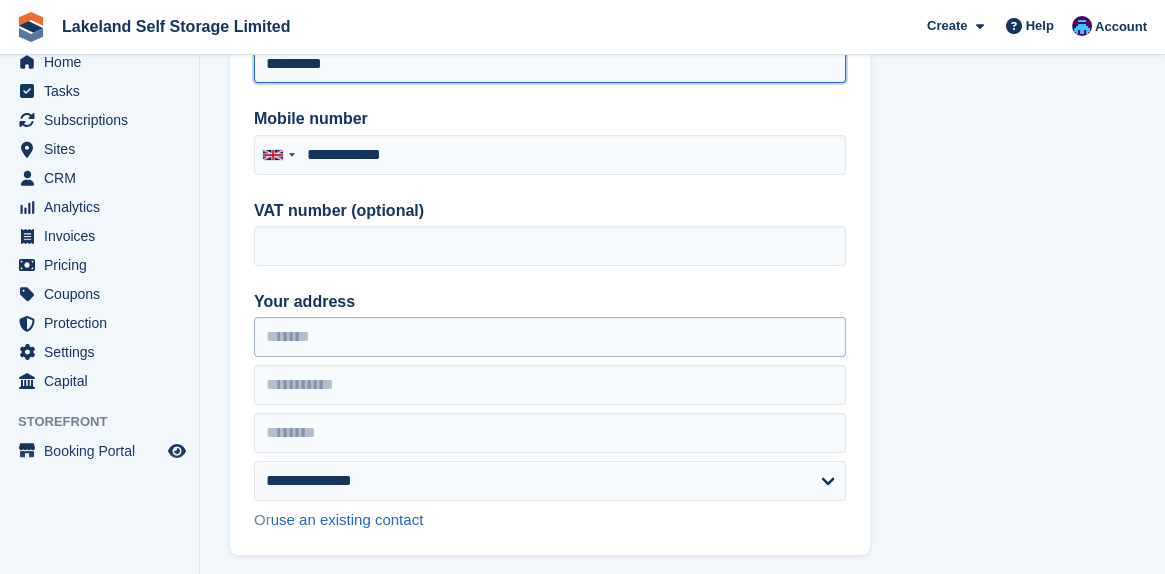 type on "*********" 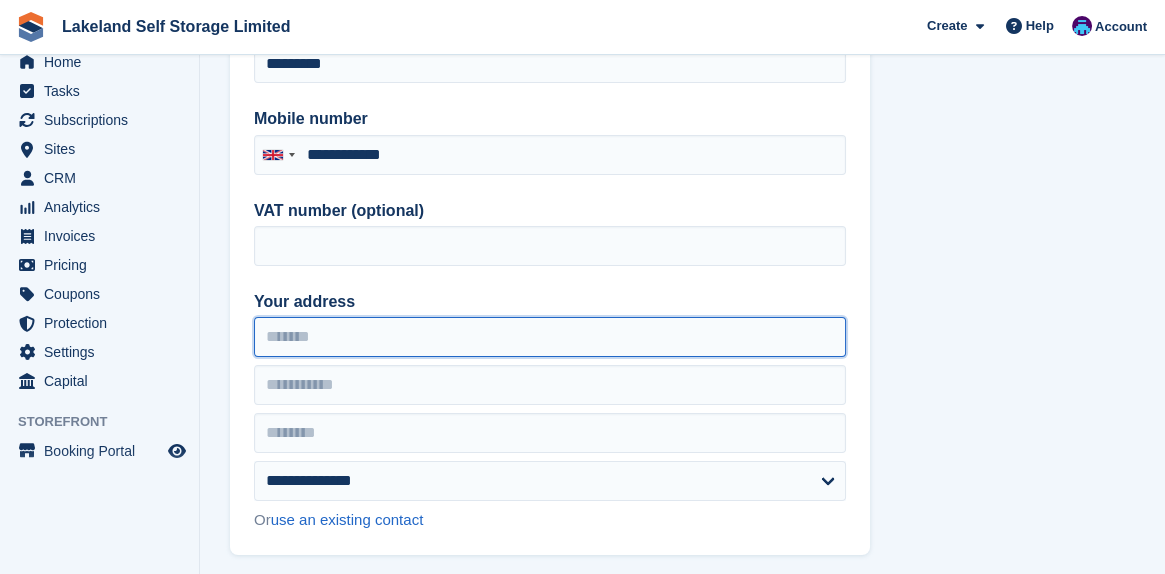 click on "Your address" at bounding box center [550, 337] 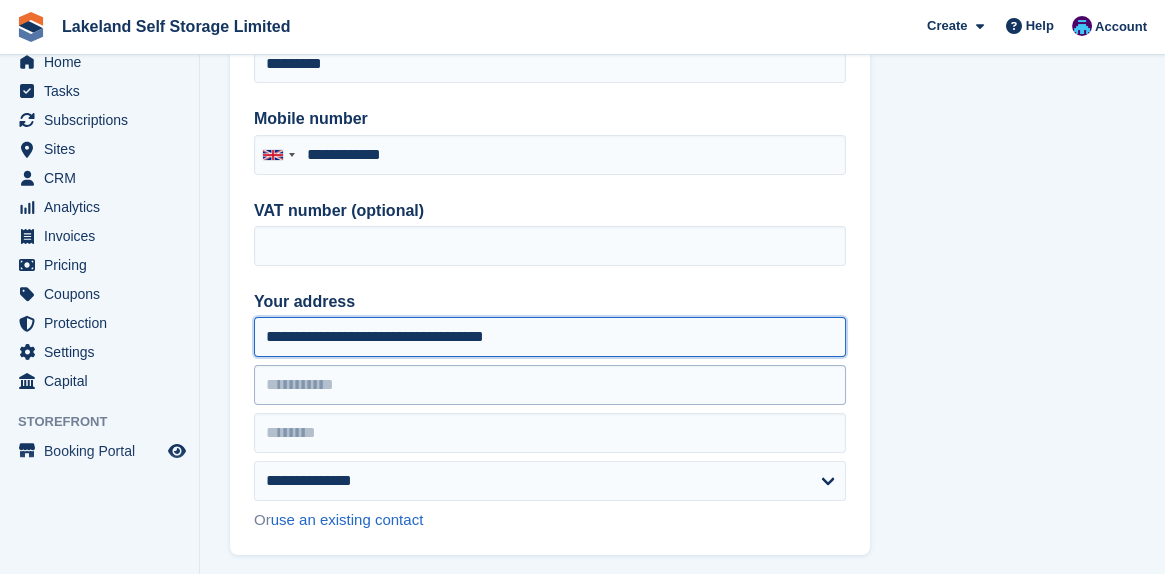 type on "**********" 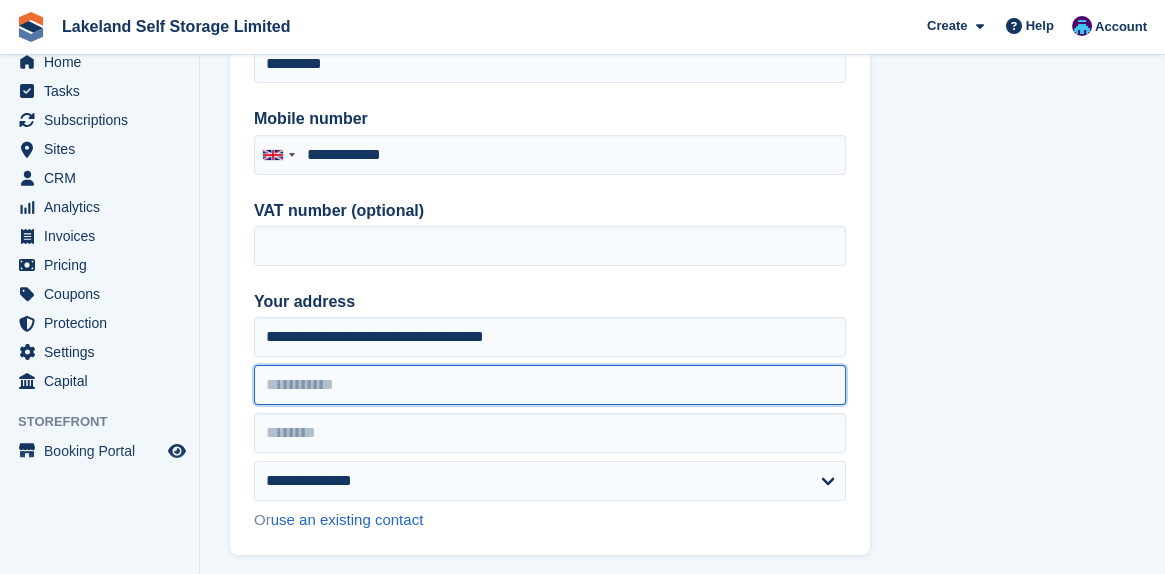 click at bounding box center (550, 385) 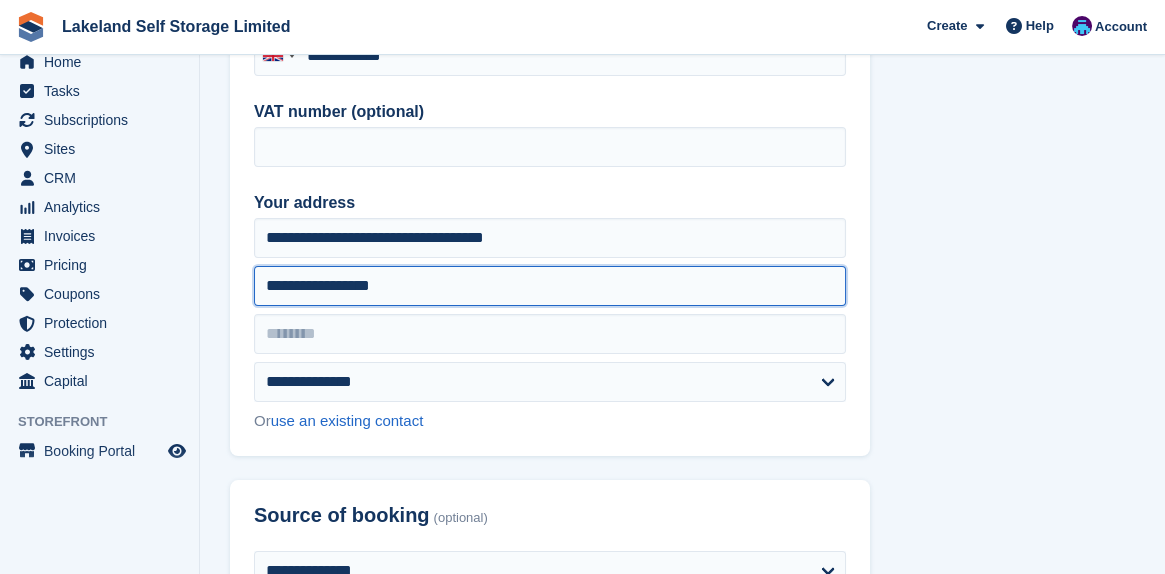 scroll, scrollTop: 600, scrollLeft: 0, axis: vertical 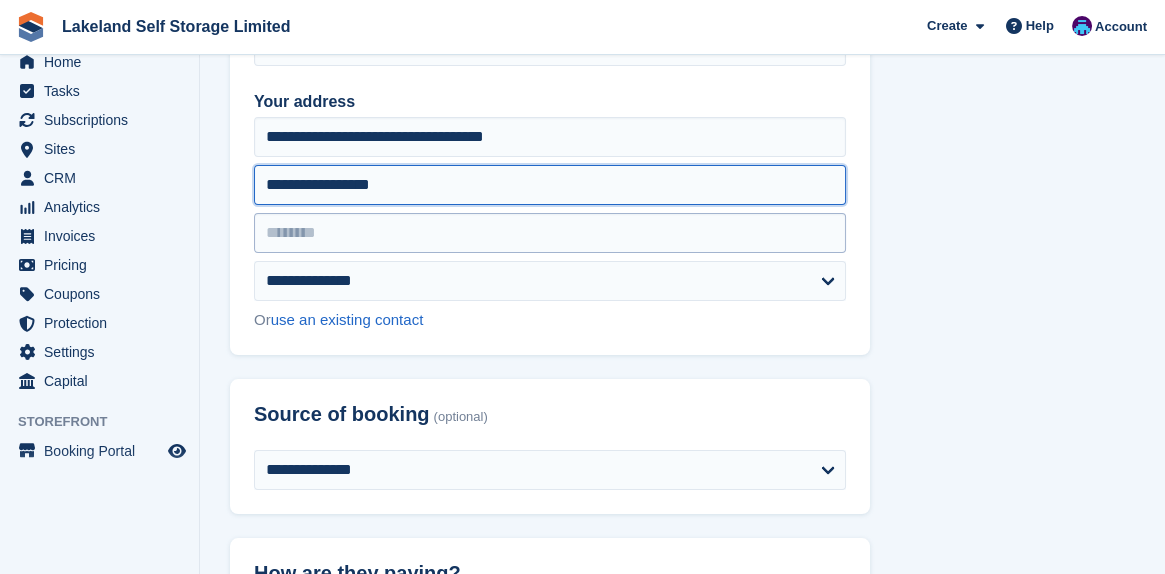 type on "**********" 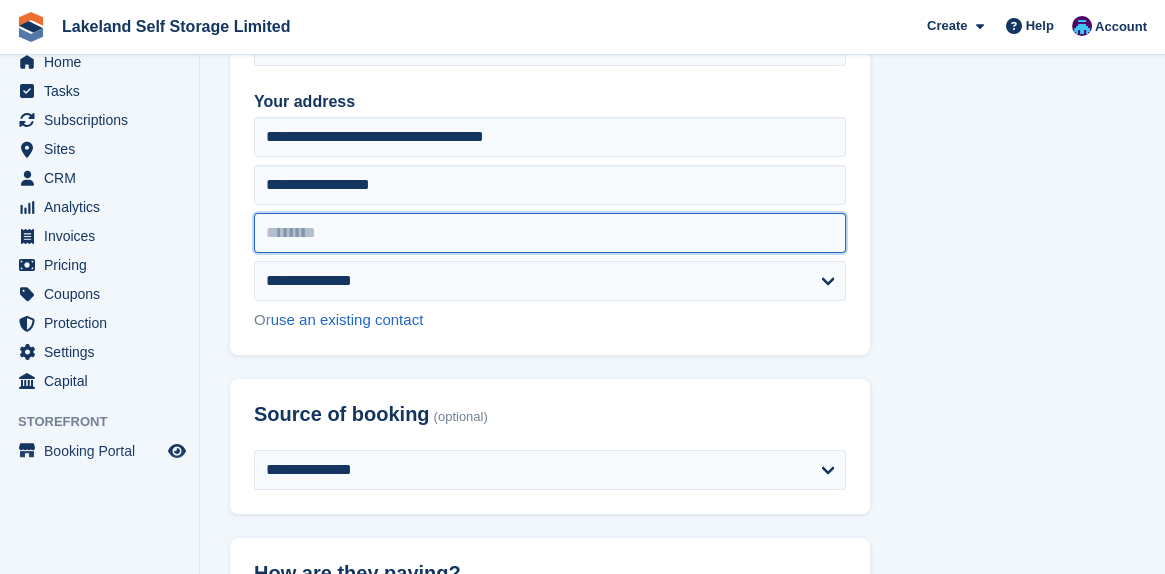 click at bounding box center (550, 233) 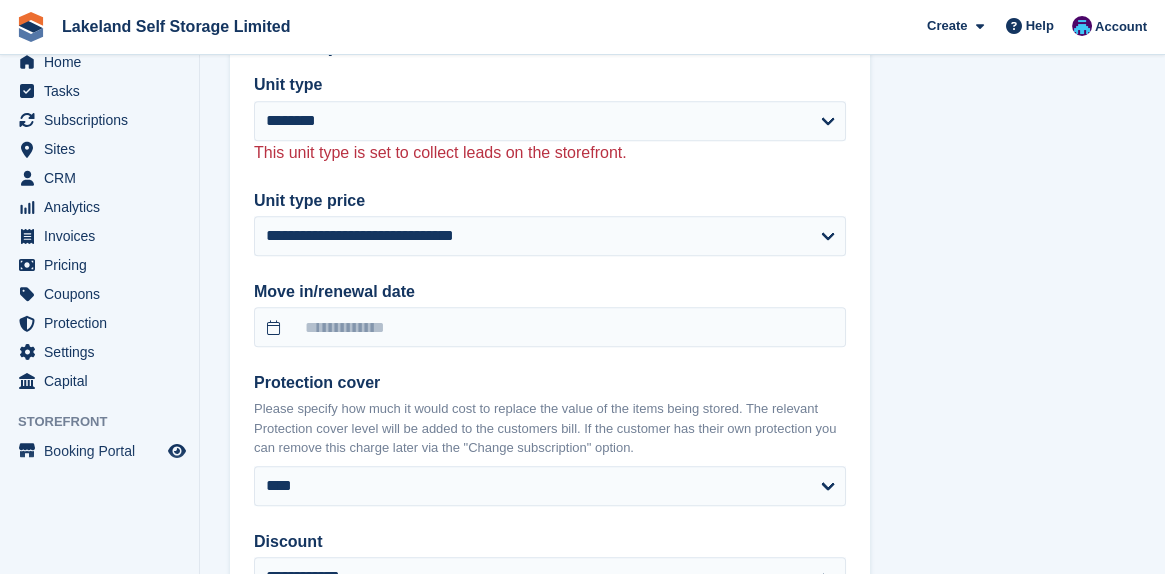 scroll, scrollTop: 1700, scrollLeft: 0, axis: vertical 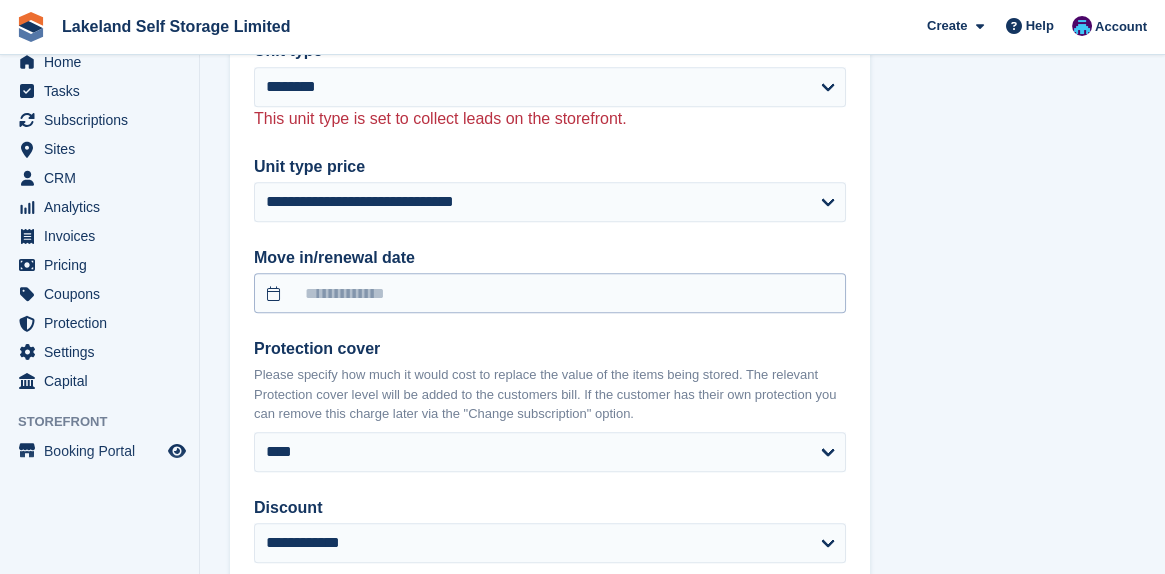 type on "********" 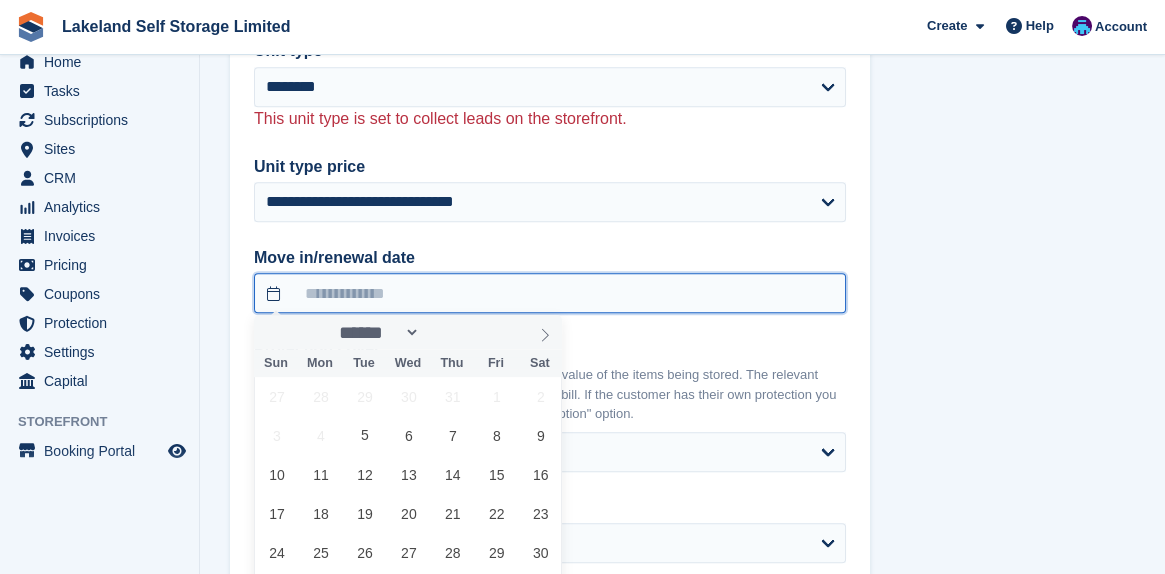 click at bounding box center (550, 293) 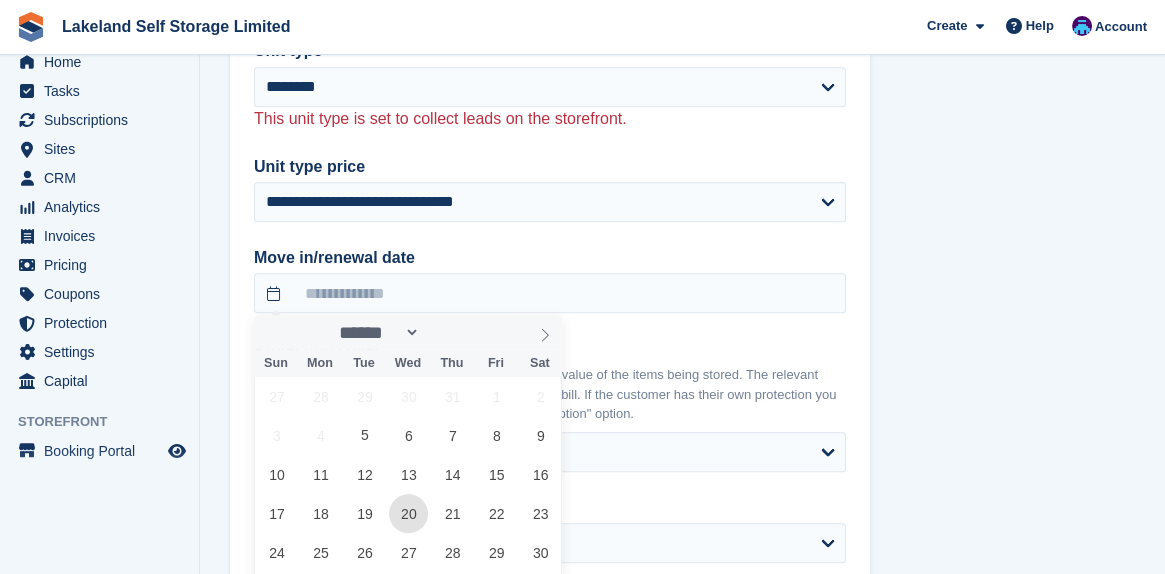 click on "20" at bounding box center (408, 513) 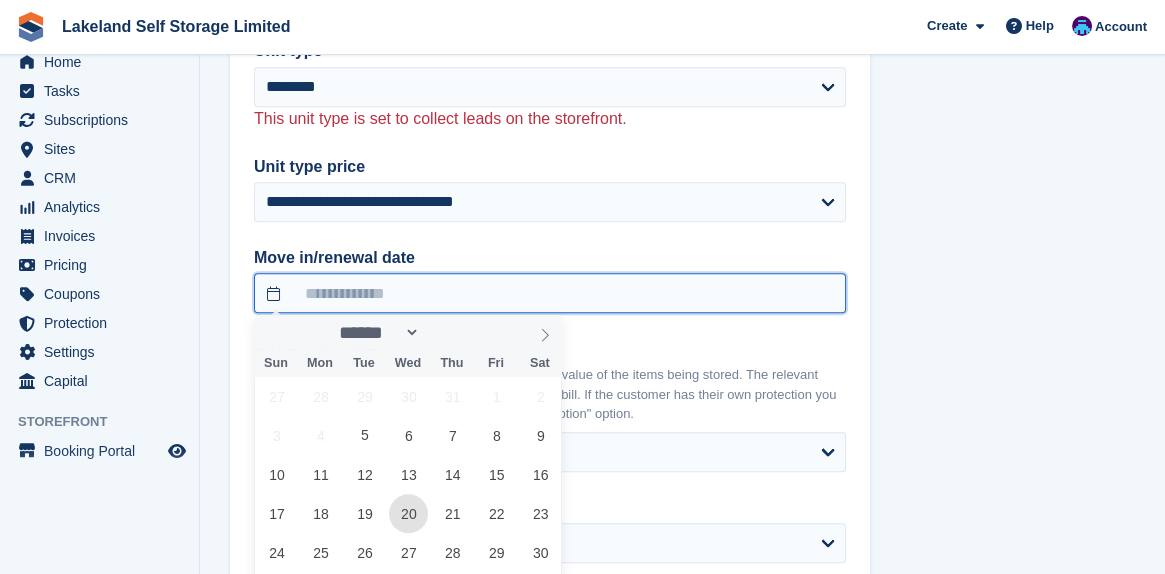 type on "**********" 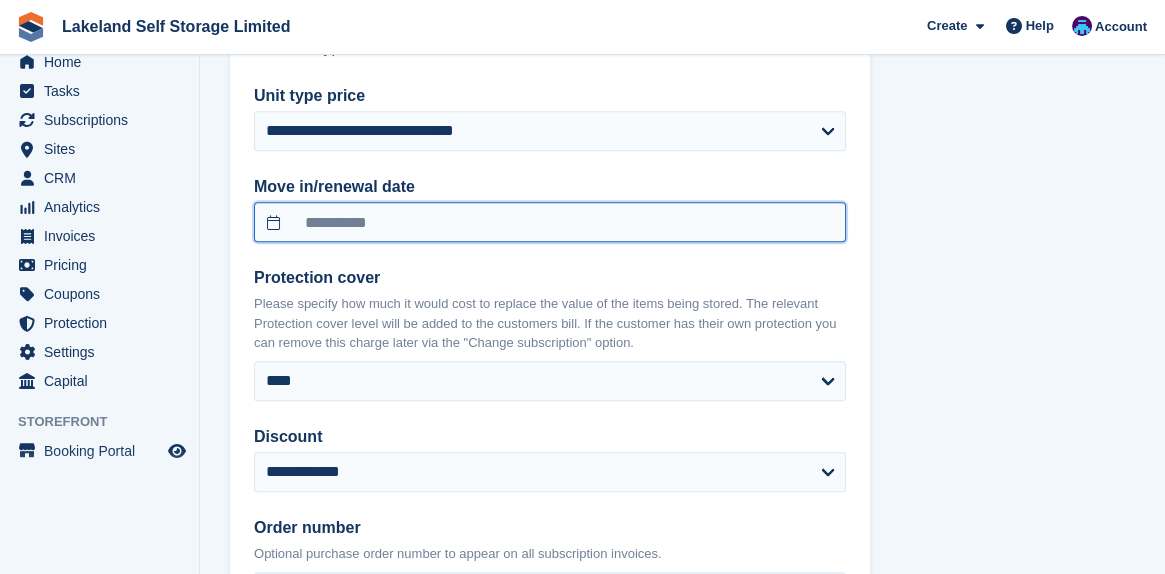 scroll, scrollTop: 1800, scrollLeft: 0, axis: vertical 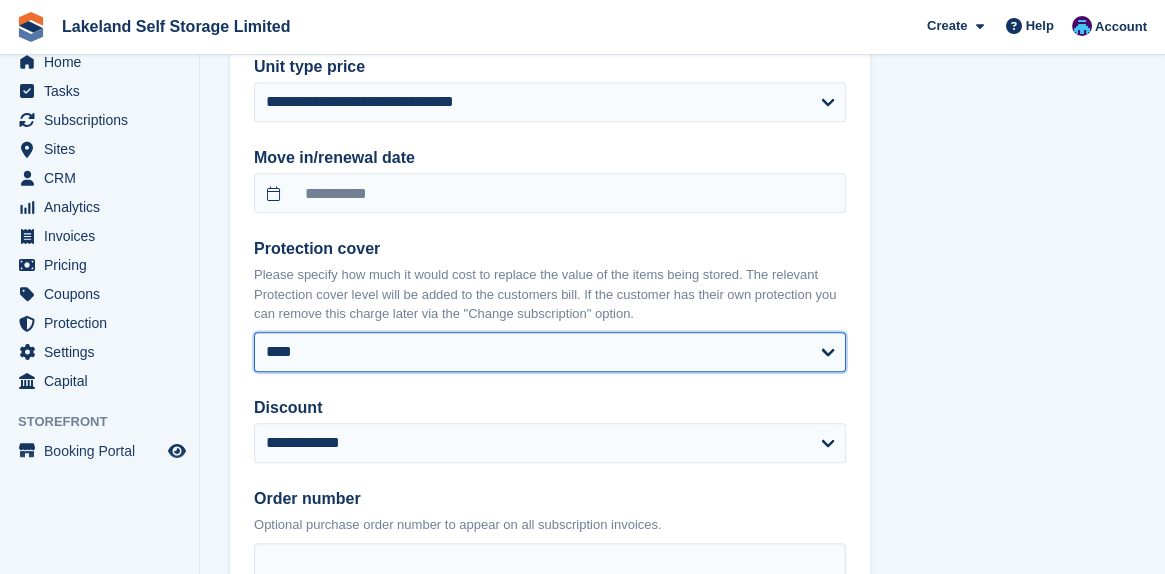click on "****
******
******
******
******
*******
*******
*******
*******
*******
*******
*******
********
********" at bounding box center [550, 352] 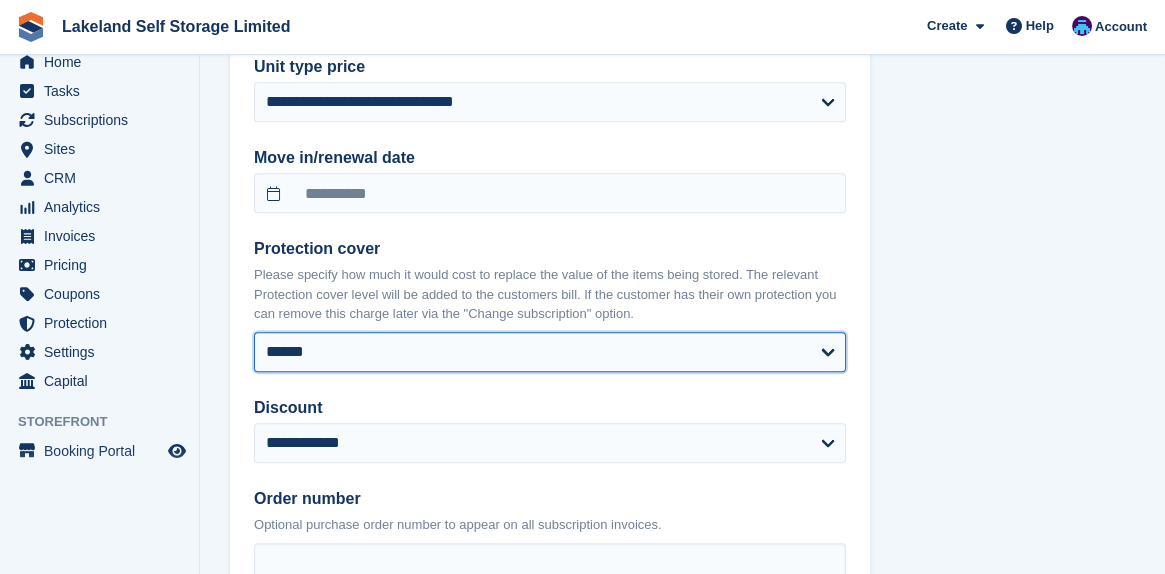 click on "****
******
******
******
******
*******
*******
*******
*******
*******
*******
*******
********
********" at bounding box center [550, 352] 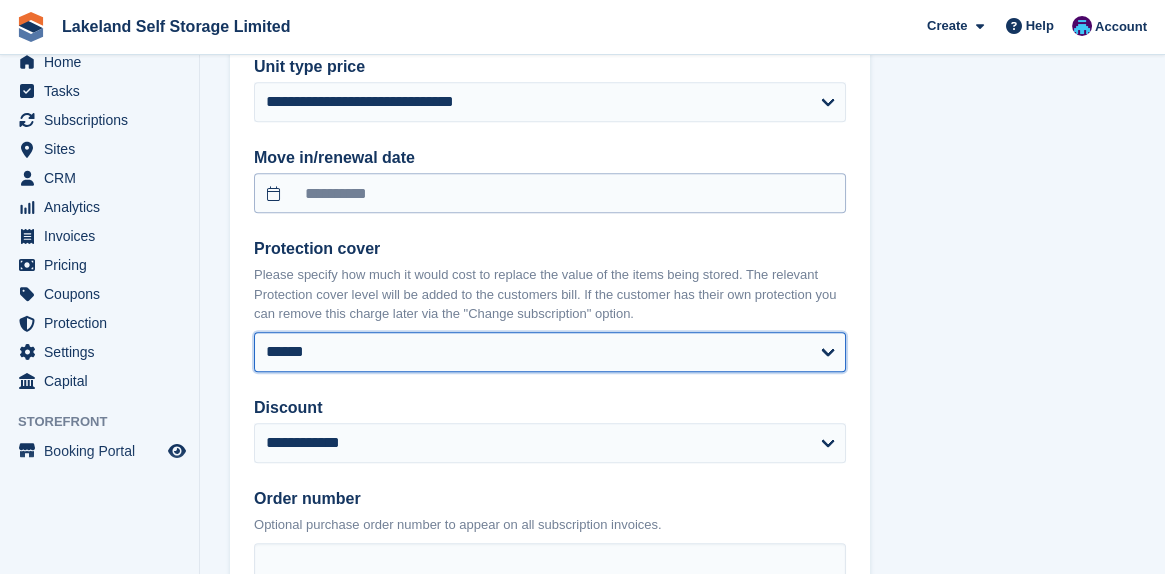select on "**********" 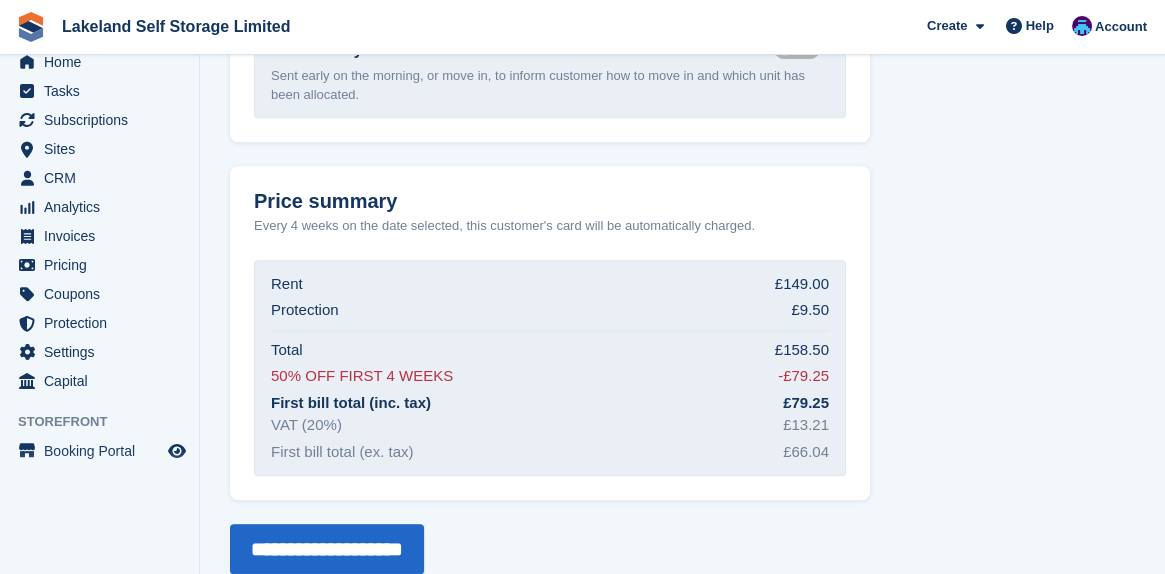scroll, scrollTop: 2974, scrollLeft: 0, axis: vertical 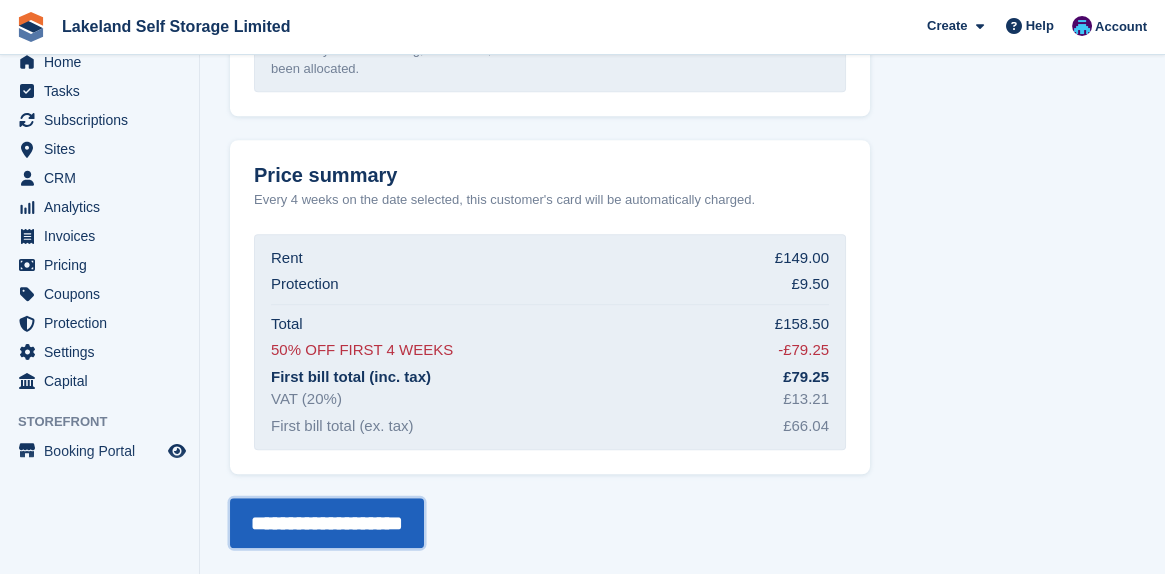 click on "**********" at bounding box center [327, 523] 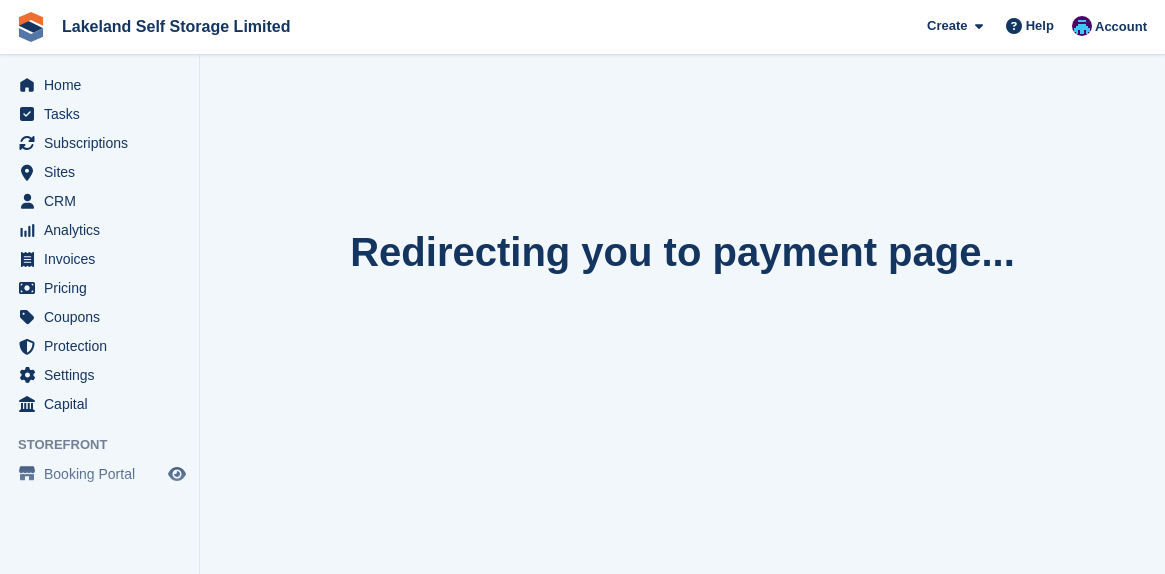 scroll, scrollTop: 0, scrollLeft: 0, axis: both 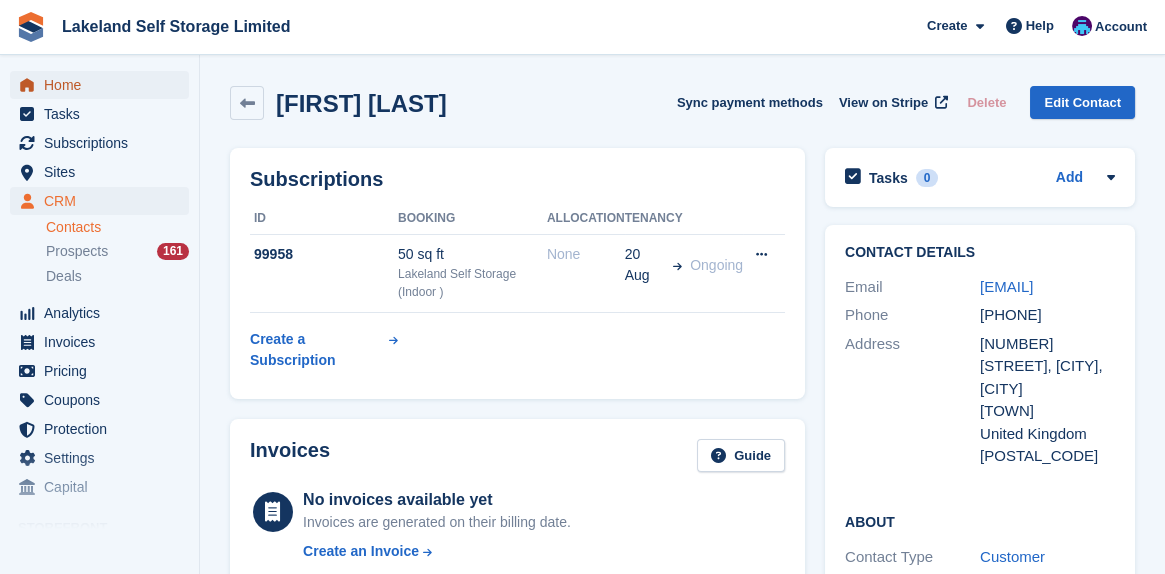 click on "Home" at bounding box center (104, 85) 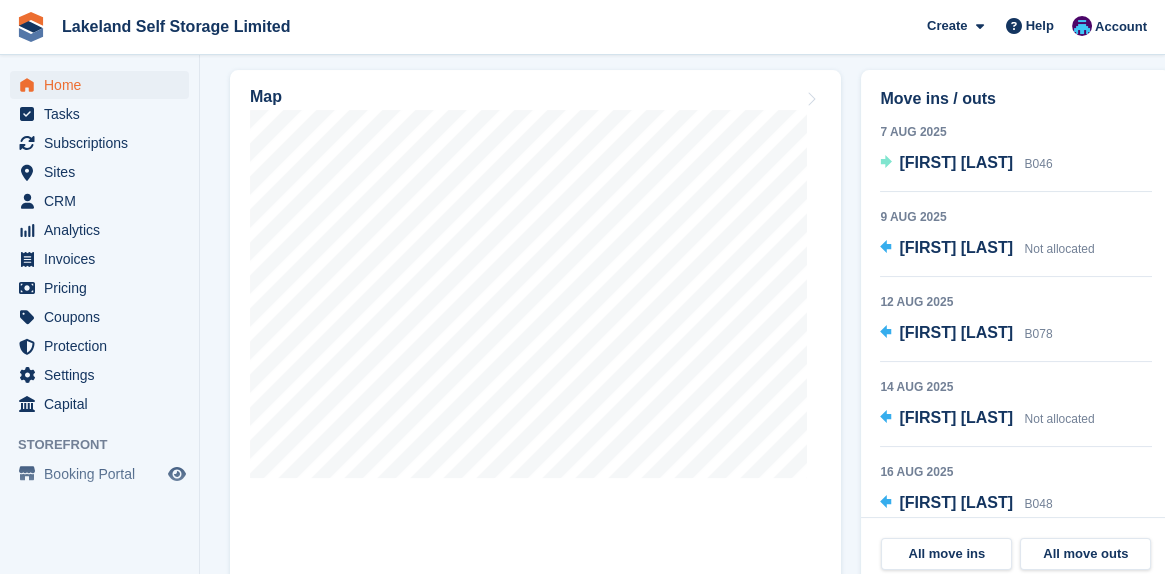 scroll, scrollTop: 700, scrollLeft: 0, axis: vertical 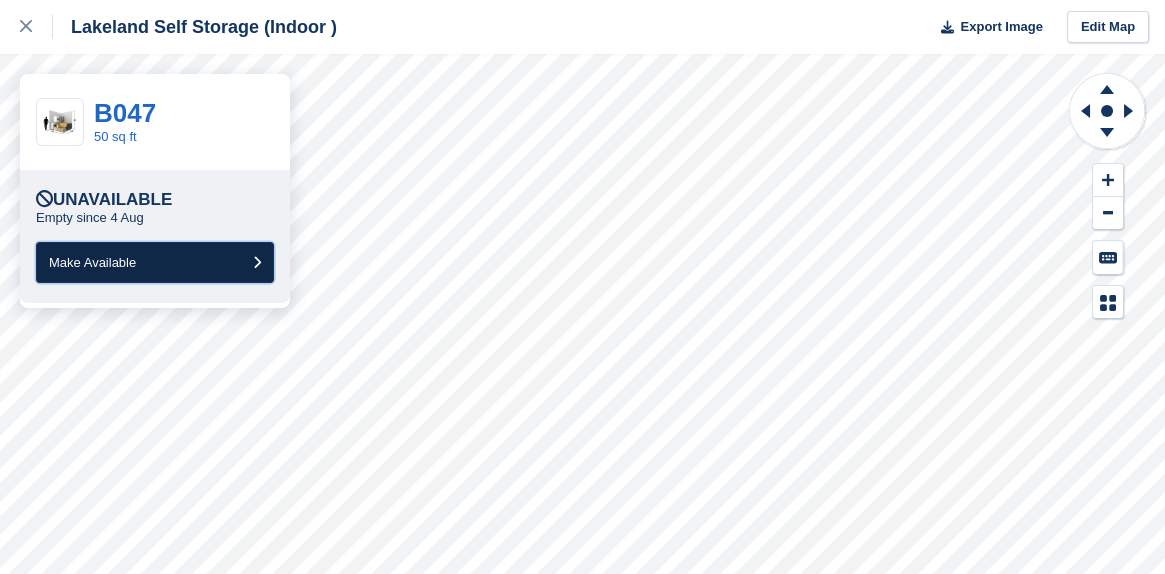 click at bounding box center [257, 262] 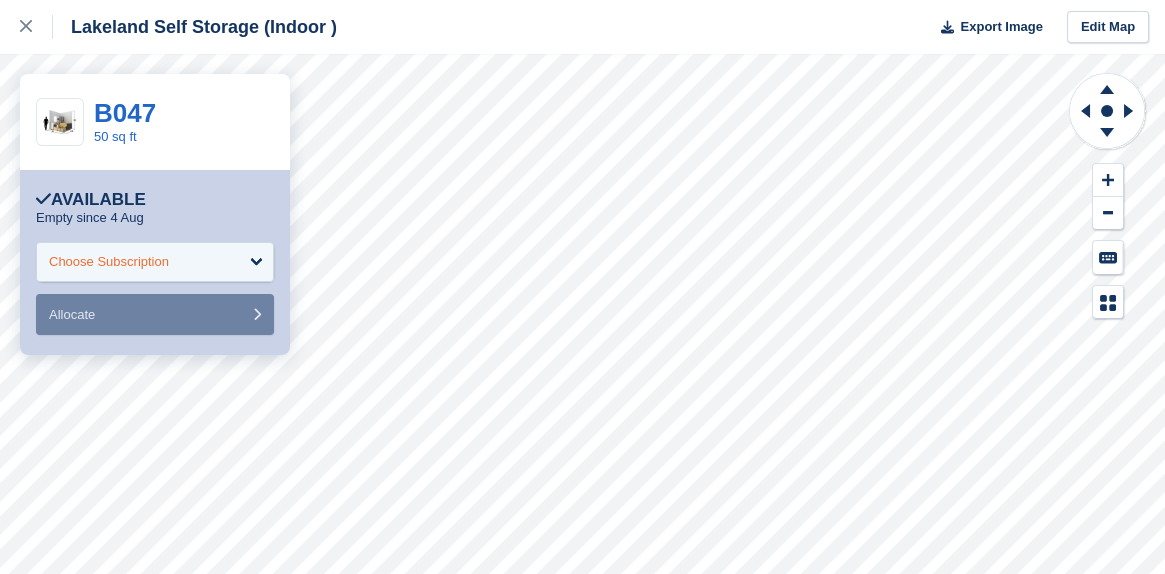 click on "Choose Subscription" at bounding box center [155, 262] 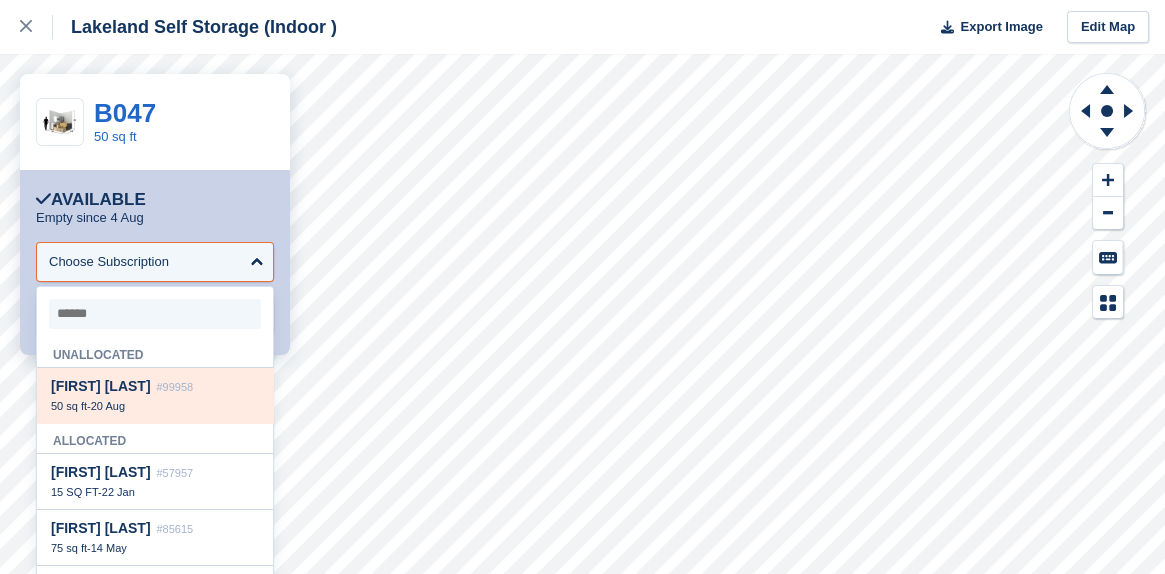 click on "[FIRST] [LAST]" at bounding box center [101, 386] 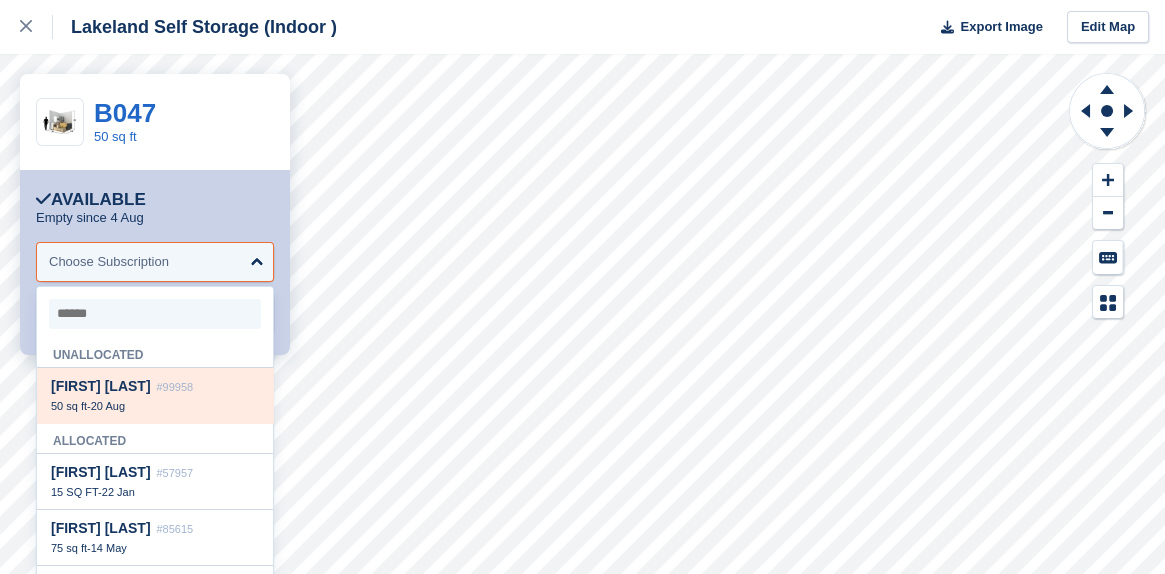 select on "*****" 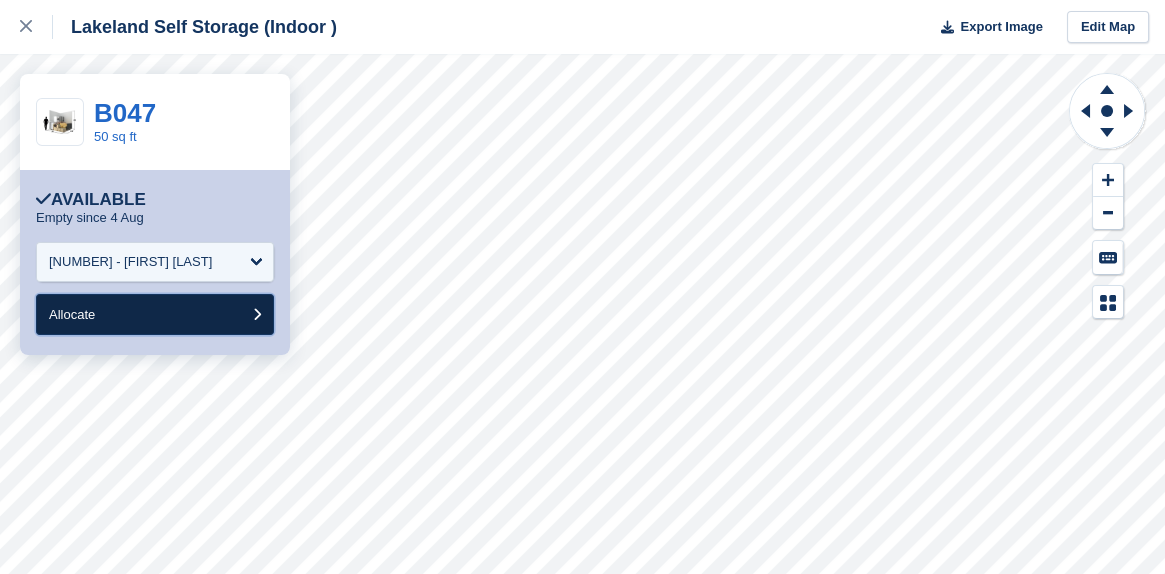 click on "Allocate" at bounding box center [72, 314] 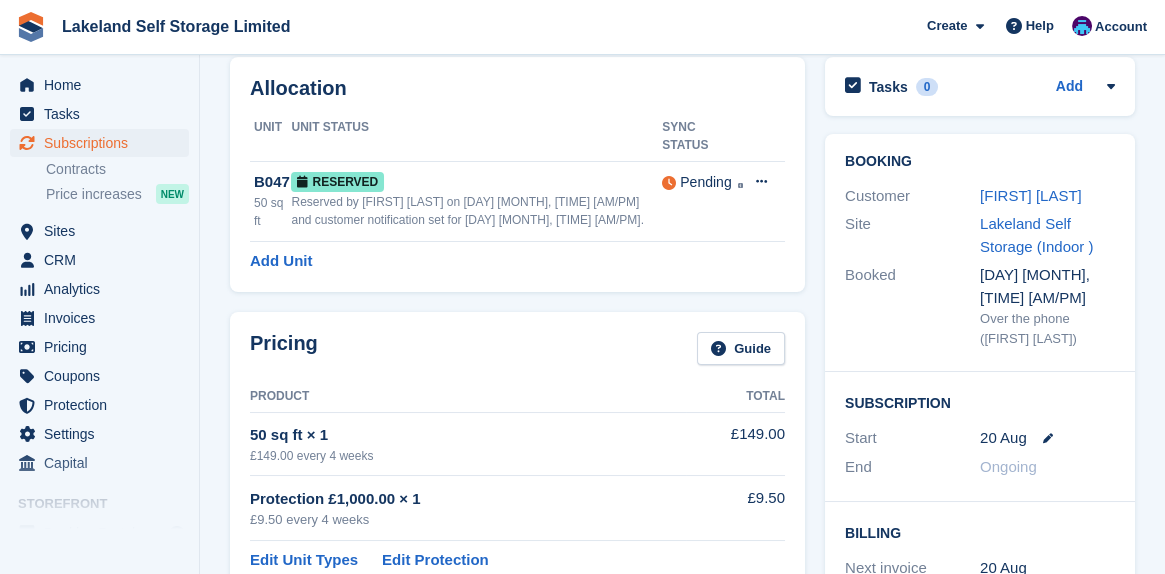 scroll, scrollTop: 0, scrollLeft: 0, axis: both 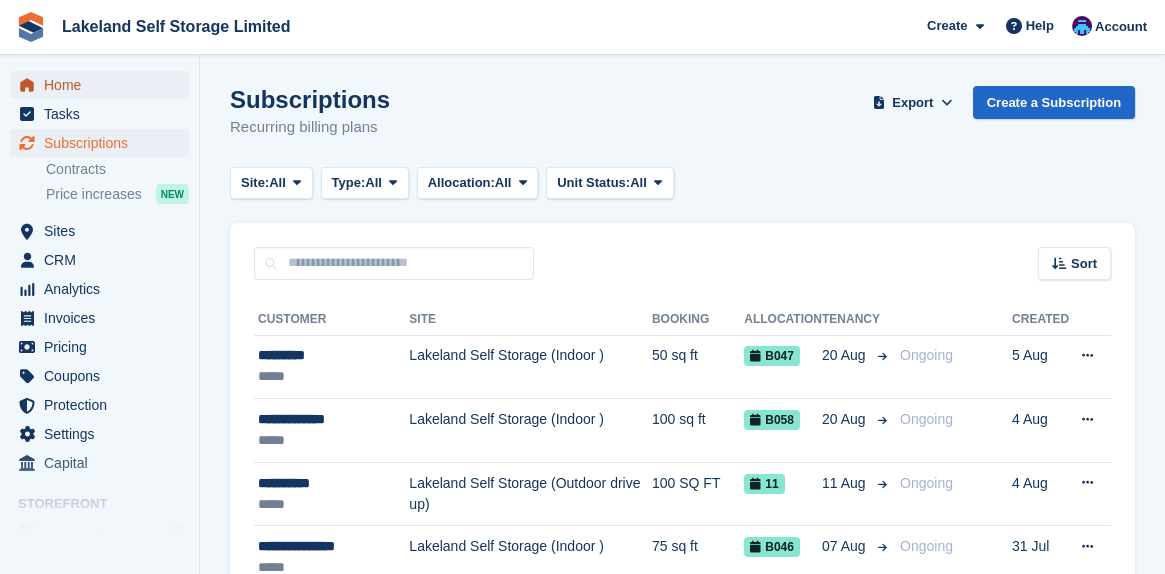 click on "Home" at bounding box center (104, 85) 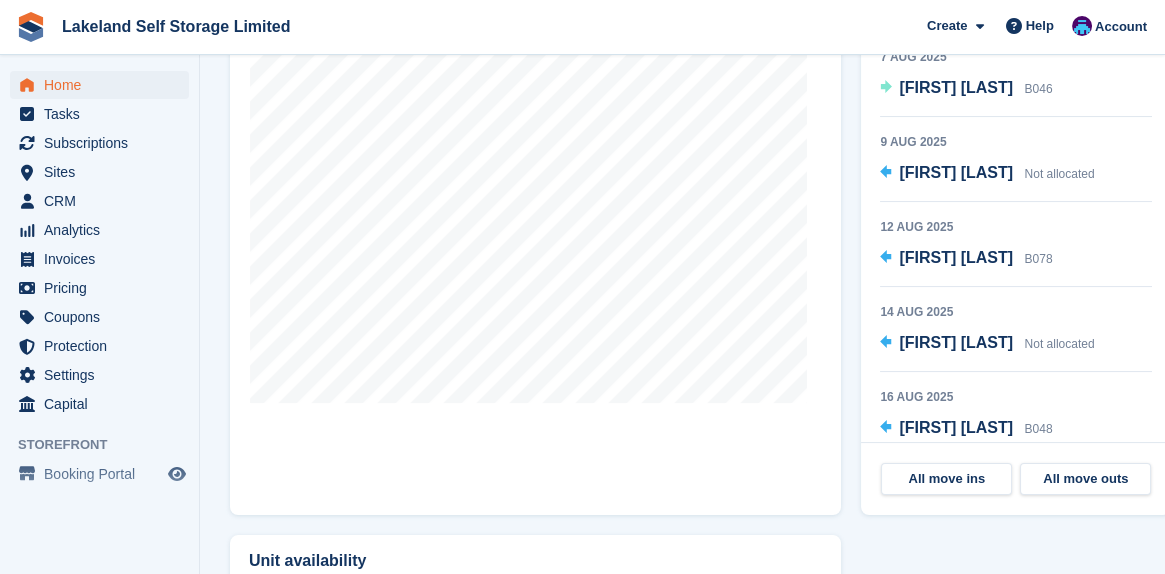scroll, scrollTop: 800, scrollLeft: 0, axis: vertical 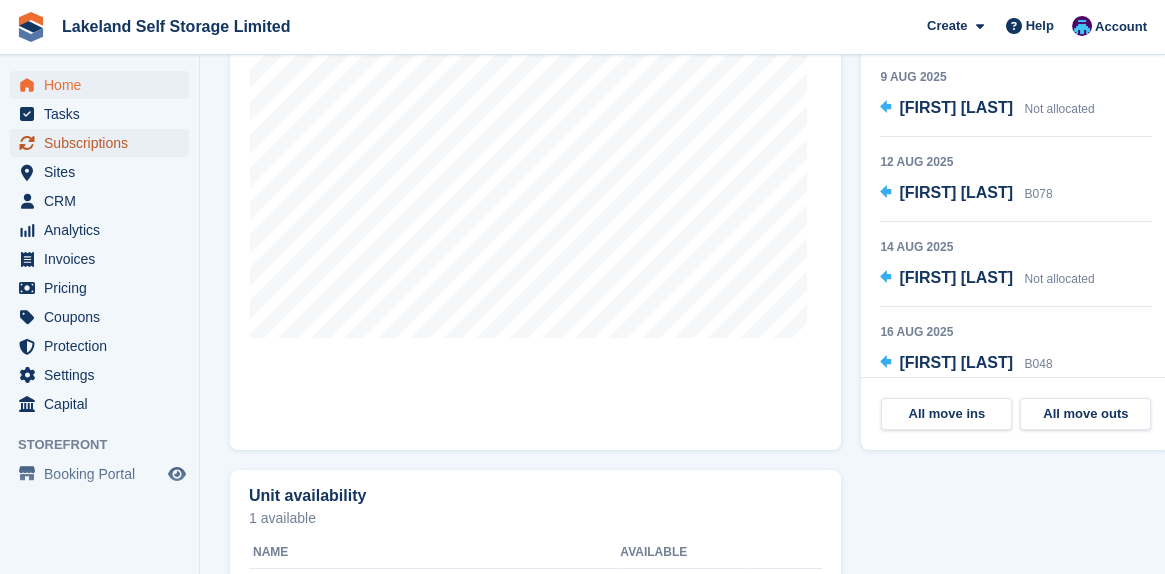 click on "Subscriptions" at bounding box center (104, 143) 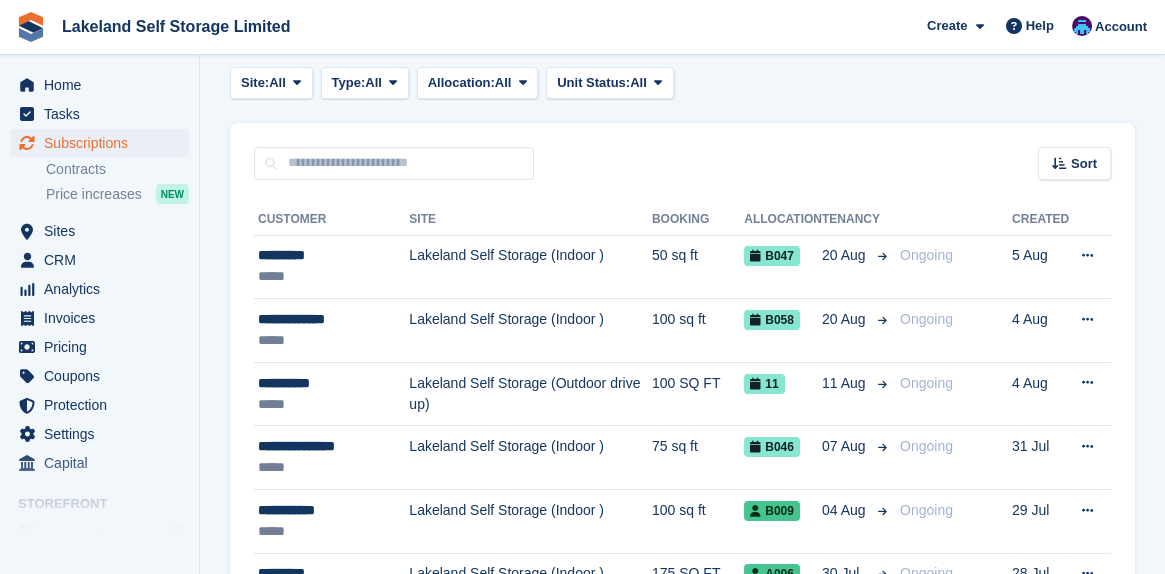 scroll, scrollTop: 200, scrollLeft: 0, axis: vertical 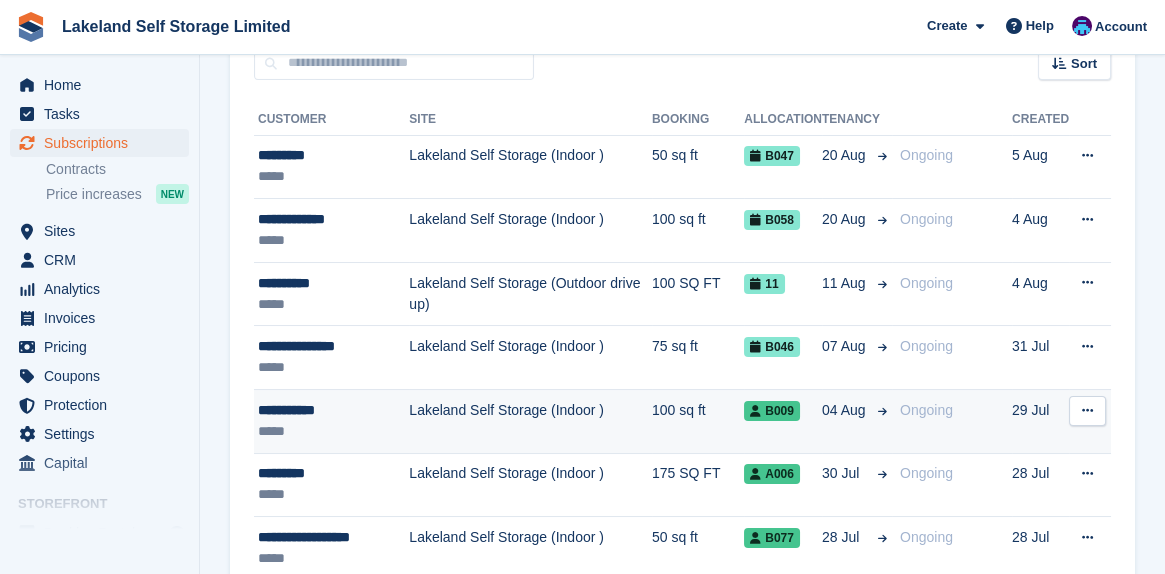 click on "**********" at bounding box center [333, 410] 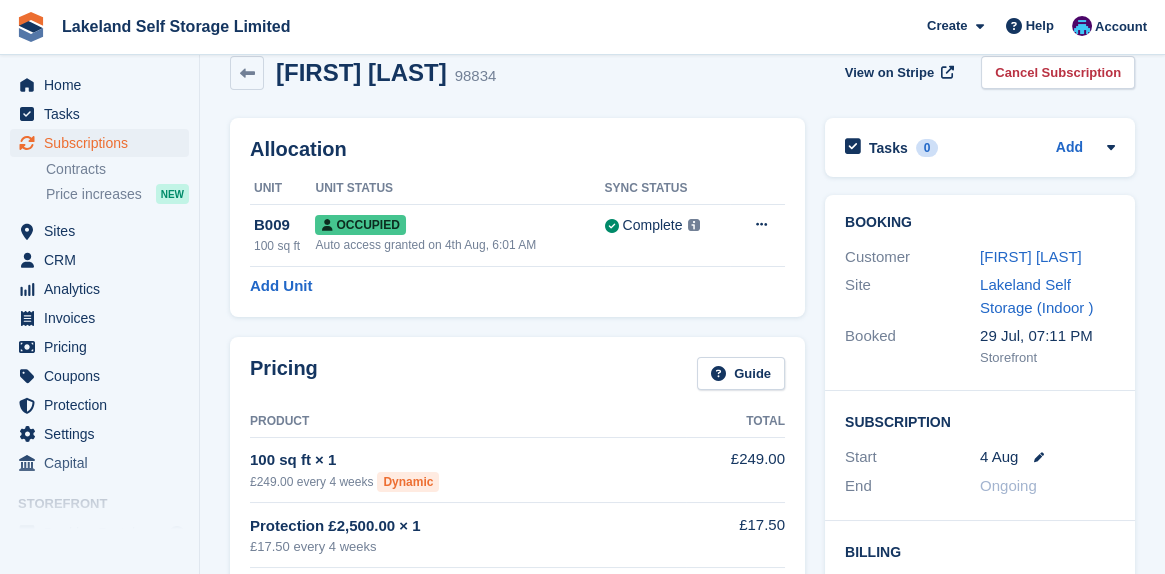 scroll, scrollTop: 0, scrollLeft: 0, axis: both 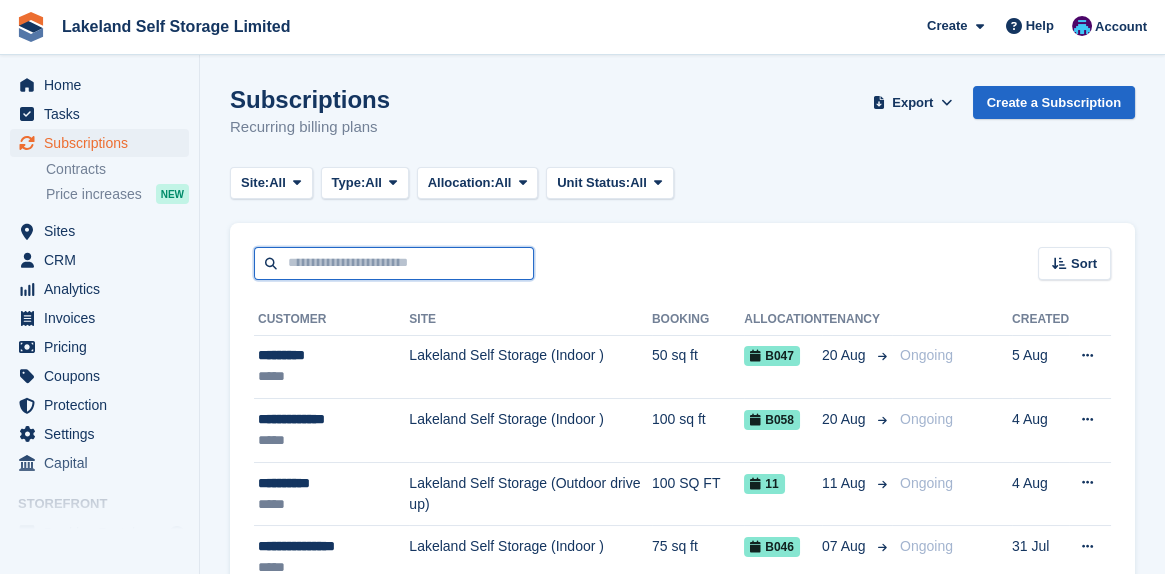 click at bounding box center (394, 263) 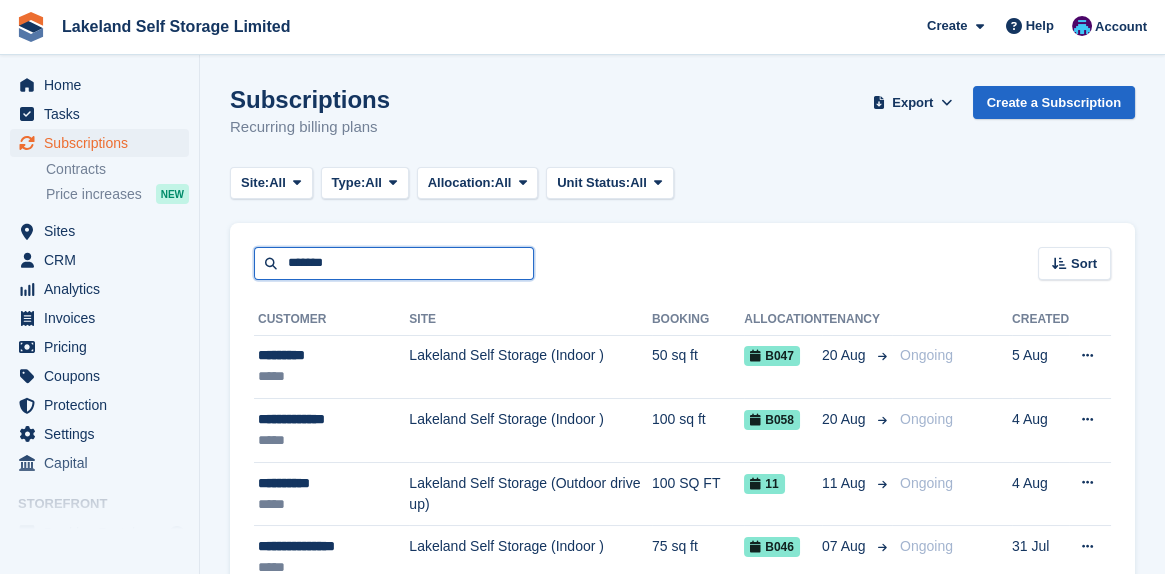 type on "*******" 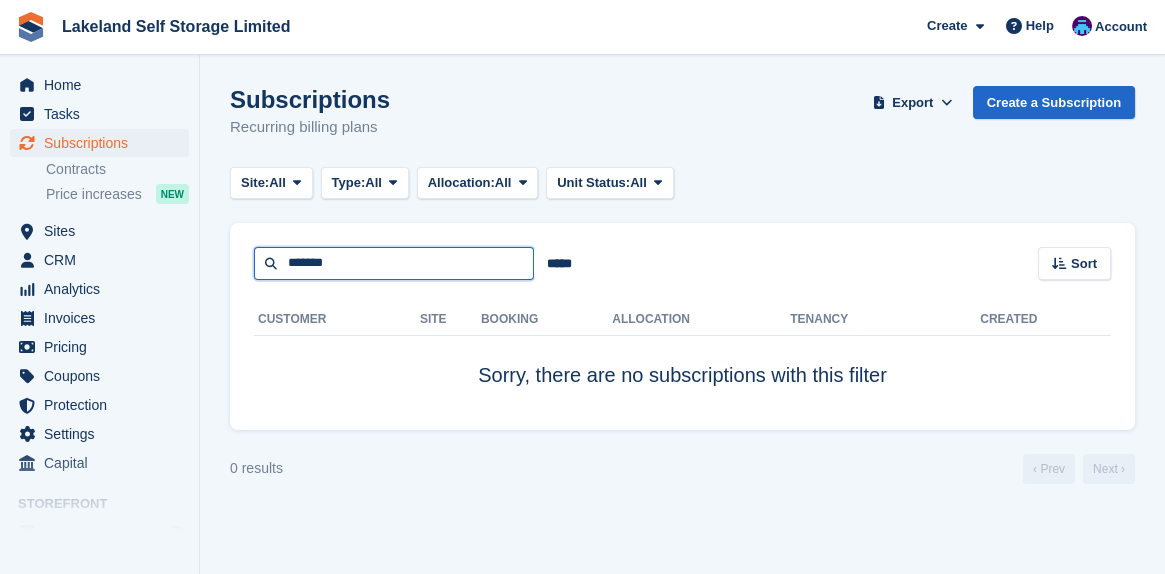 click on "*******" at bounding box center [394, 263] 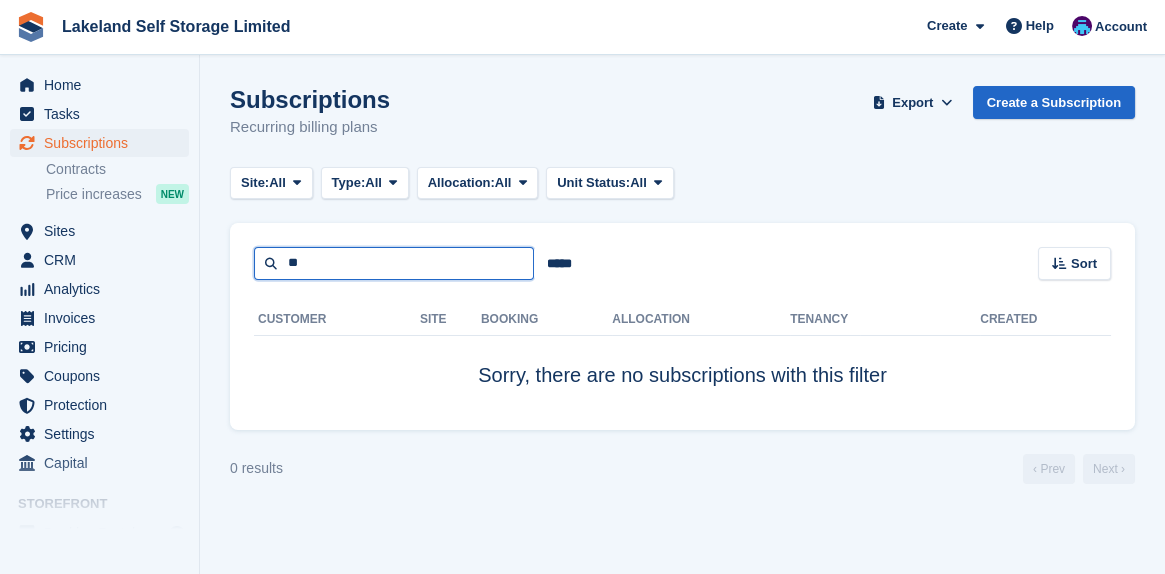 type on "*" 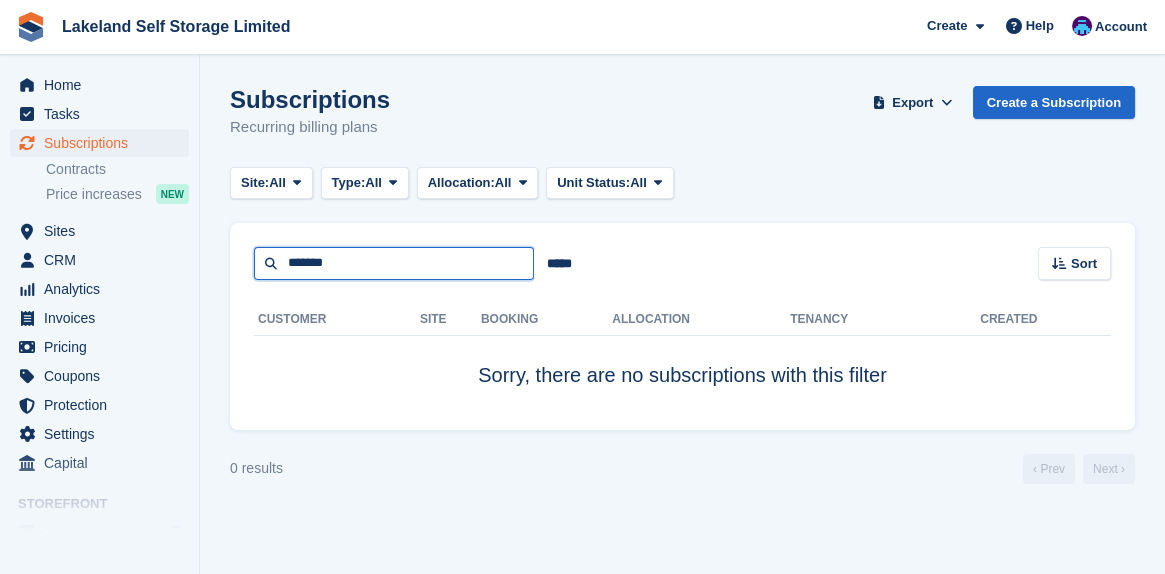 type on "*******" 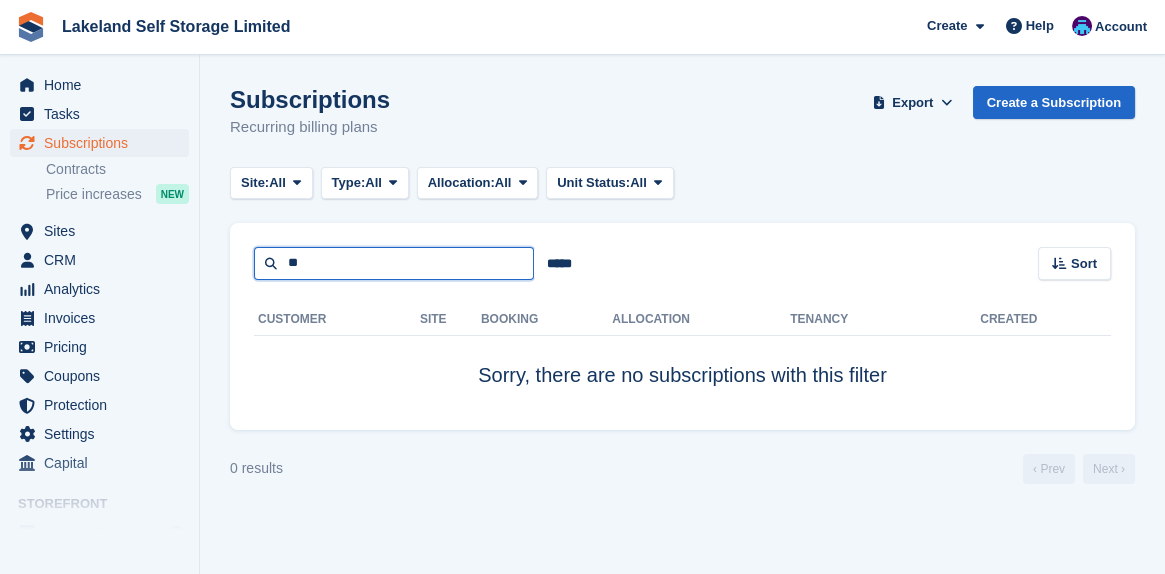 type on "*" 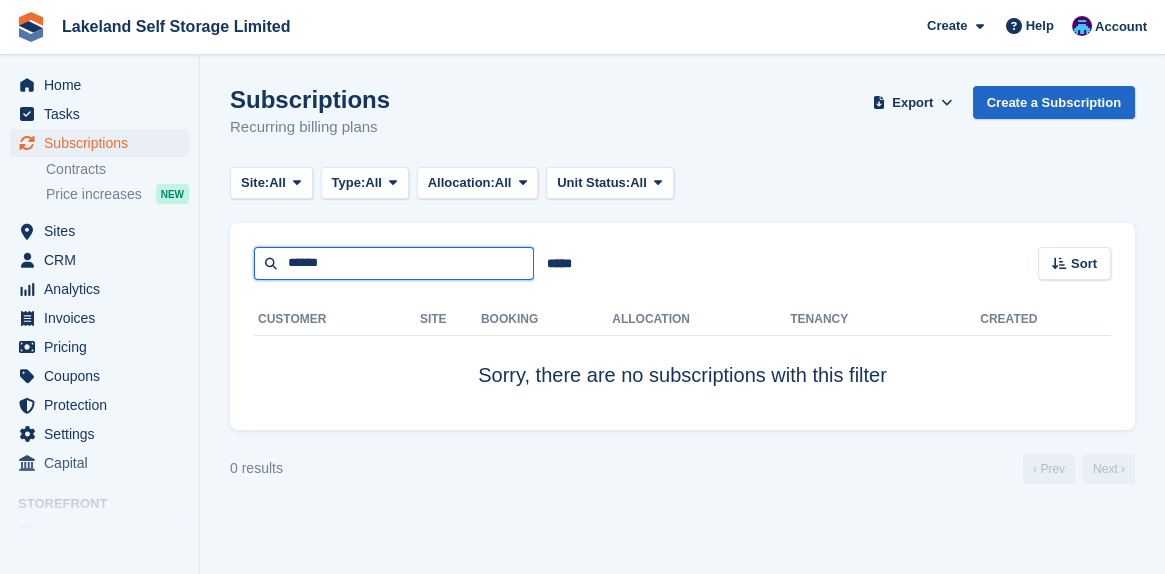 type on "******" 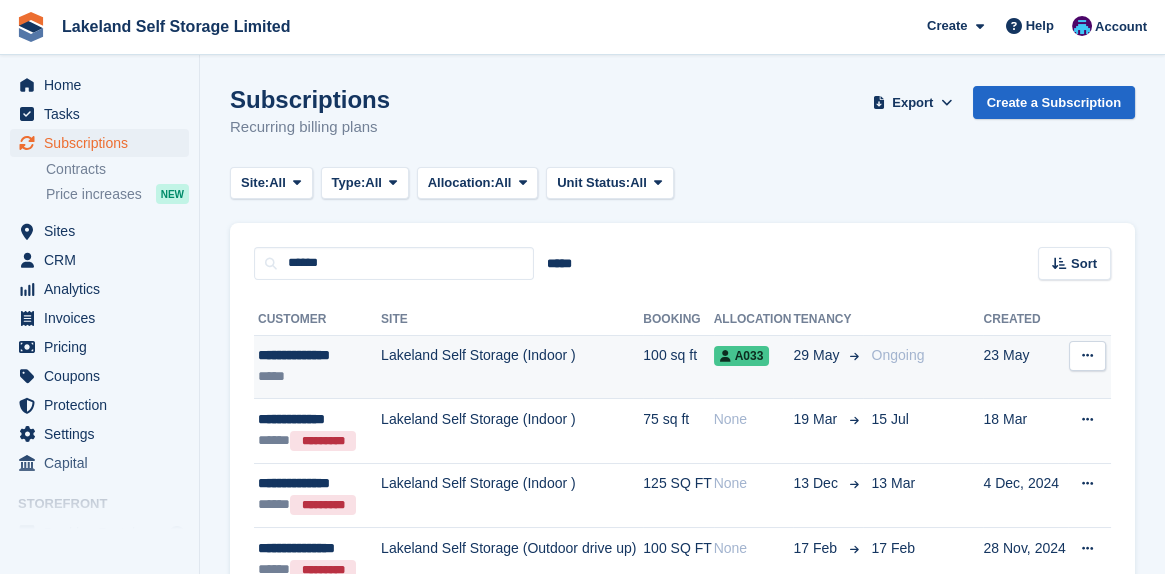 click on "A033" at bounding box center [742, 356] 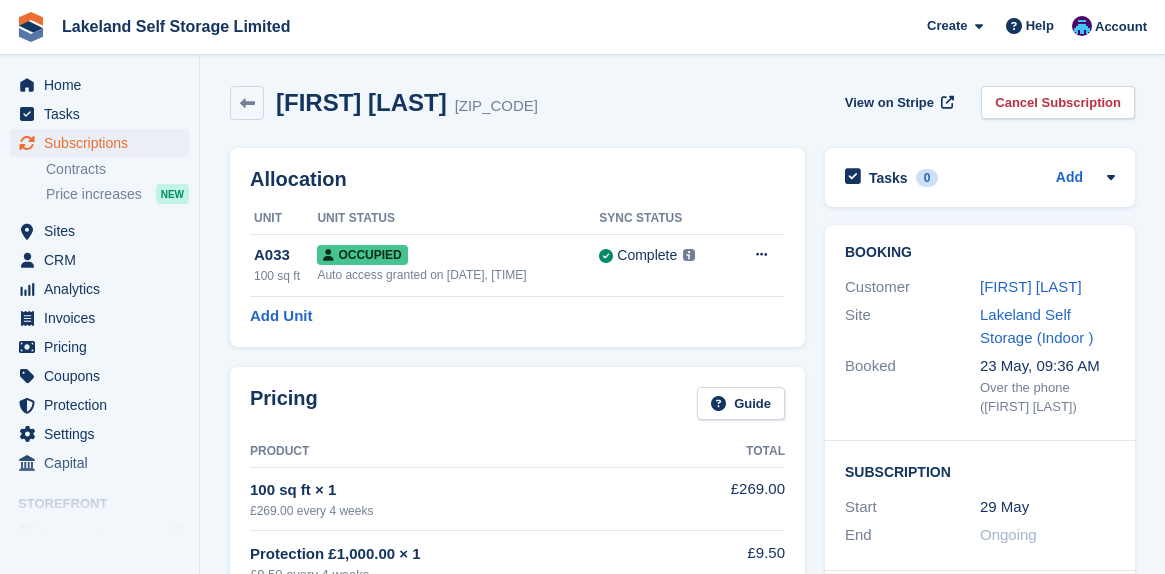 scroll, scrollTop: 0, scrollLeft: 0, axis: both 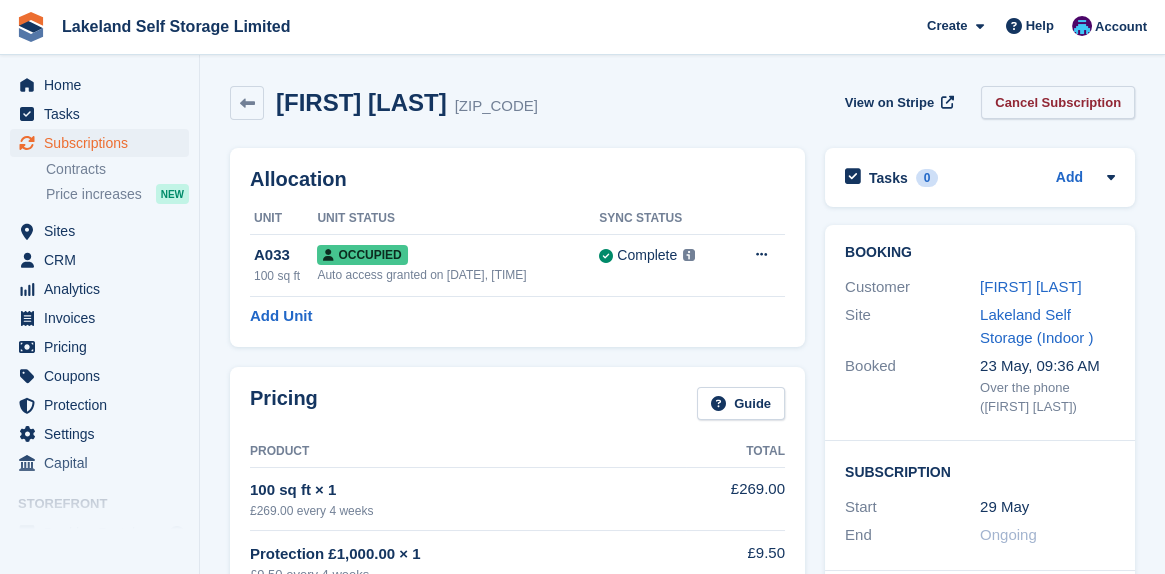 click on "Cancel Subscription" at bounding box center [1058, 102] 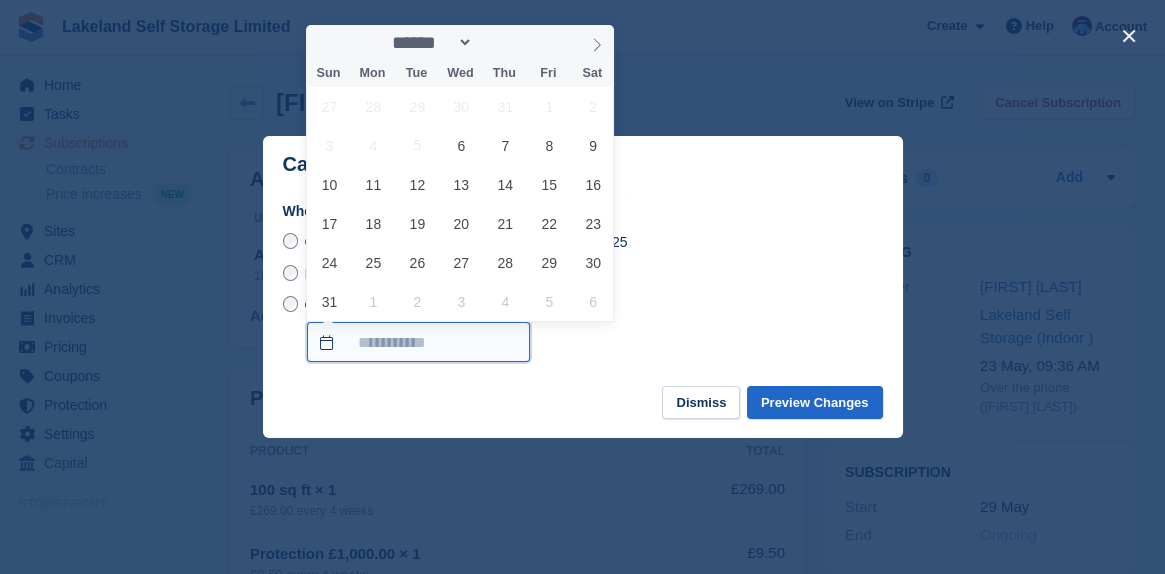 click on "On a custom date" at bounding box center (418, 342) 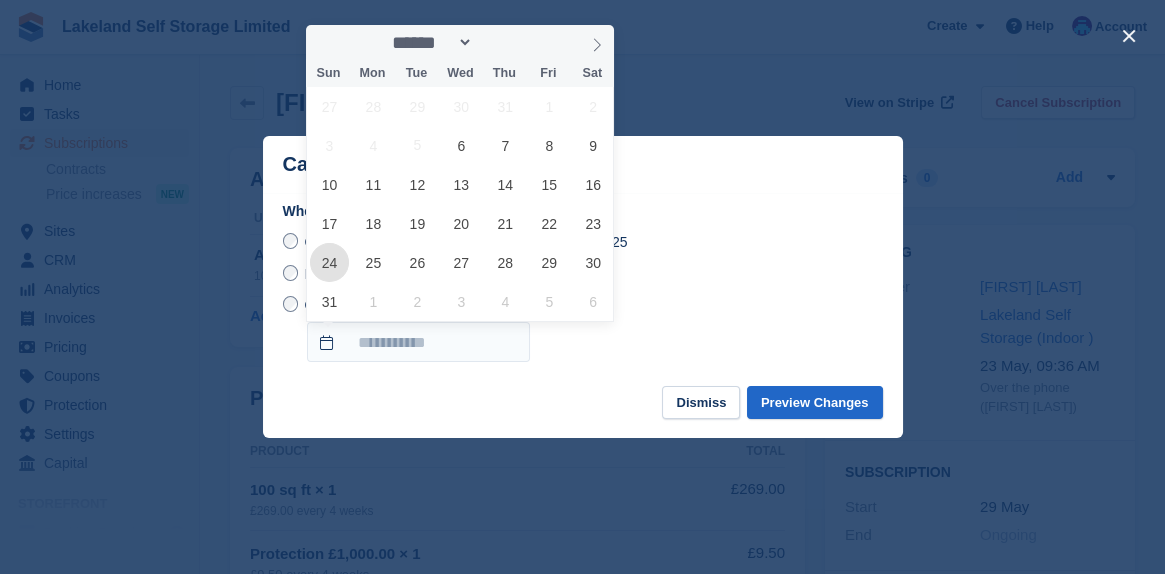 click on "24" at bounding box center (329, 262) 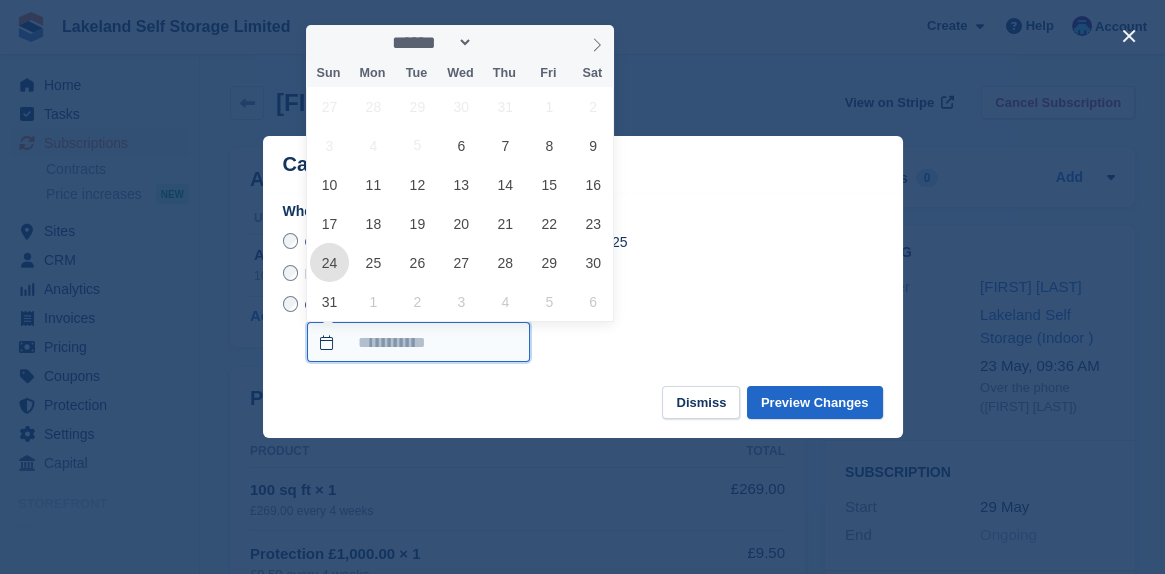 type on "**********" 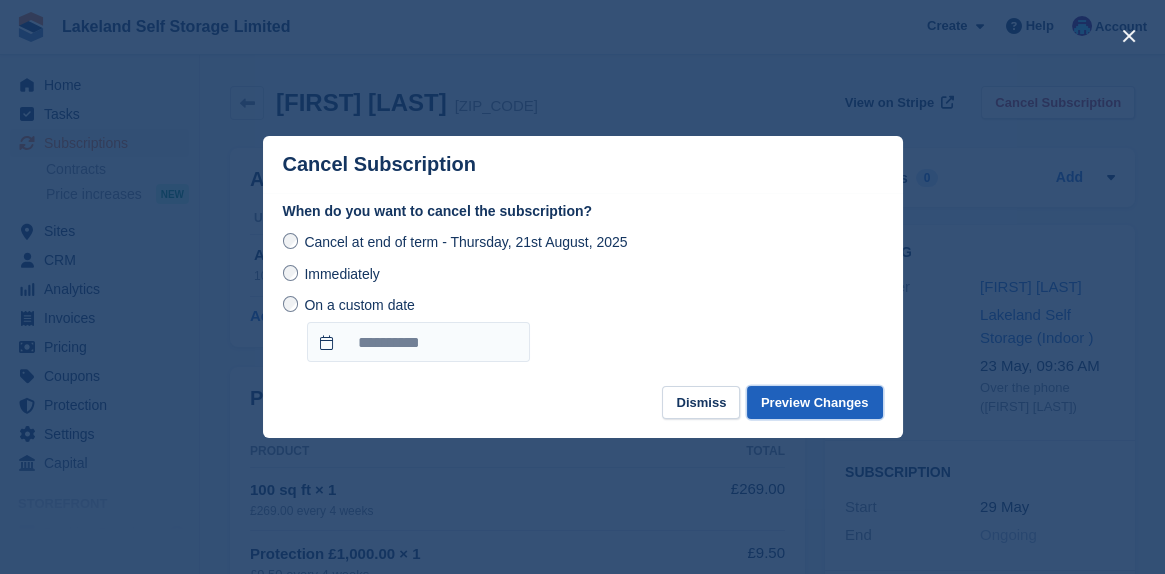 click on "Preview Changes" at bounding box center (815, 402) 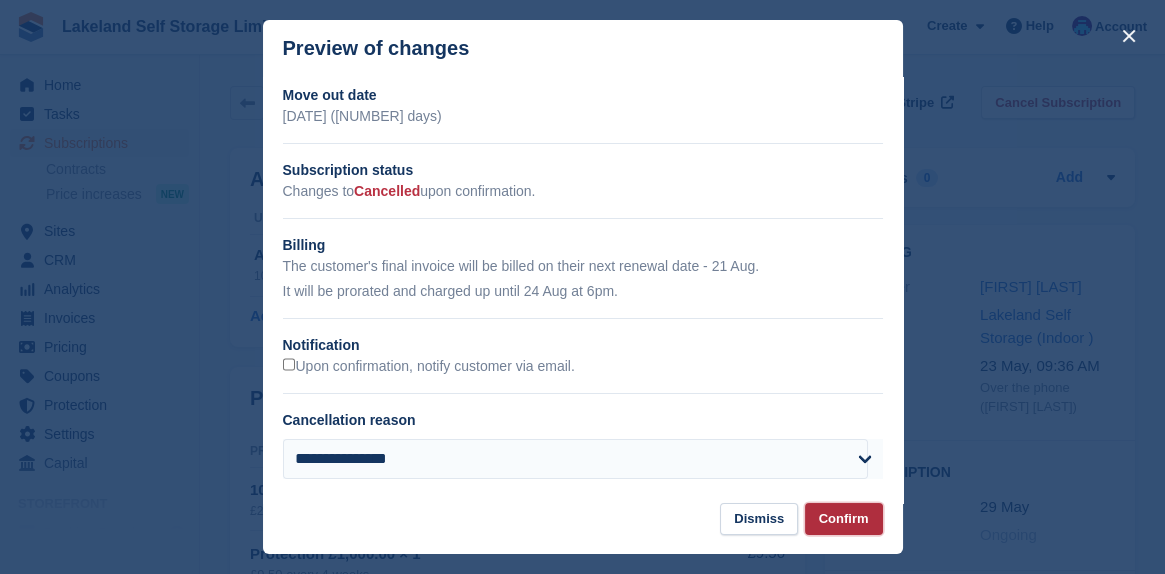 drag, startPoint x: 825, startPoint y: 507, endPoint x: 828, endPoint y: 521, distance: 14.3178215 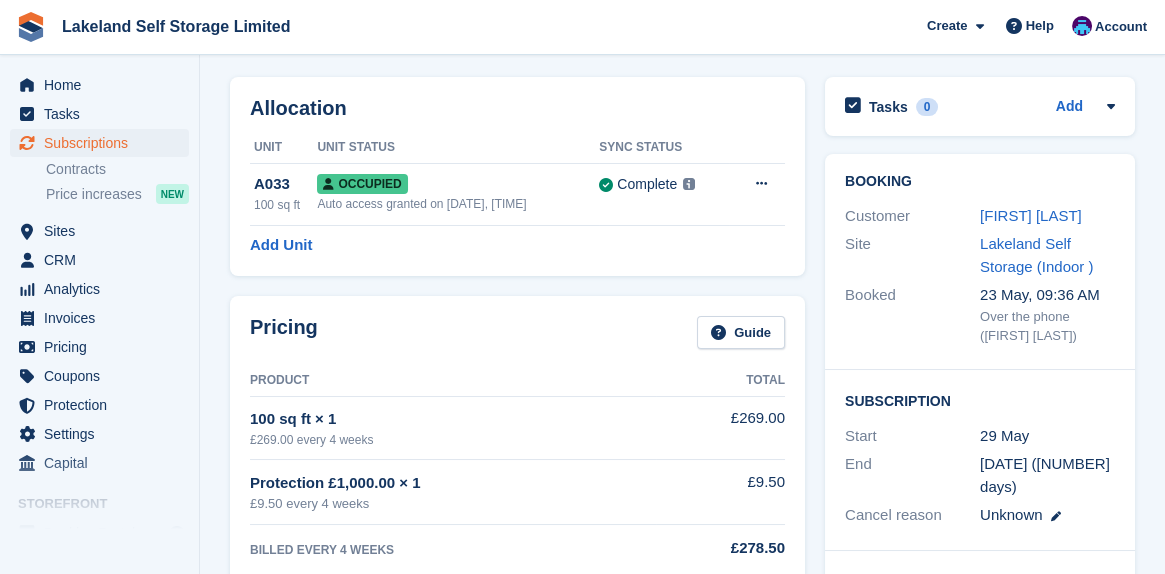 scroll, scrollTop: 100, scrollLeft: 0, axis: vertical 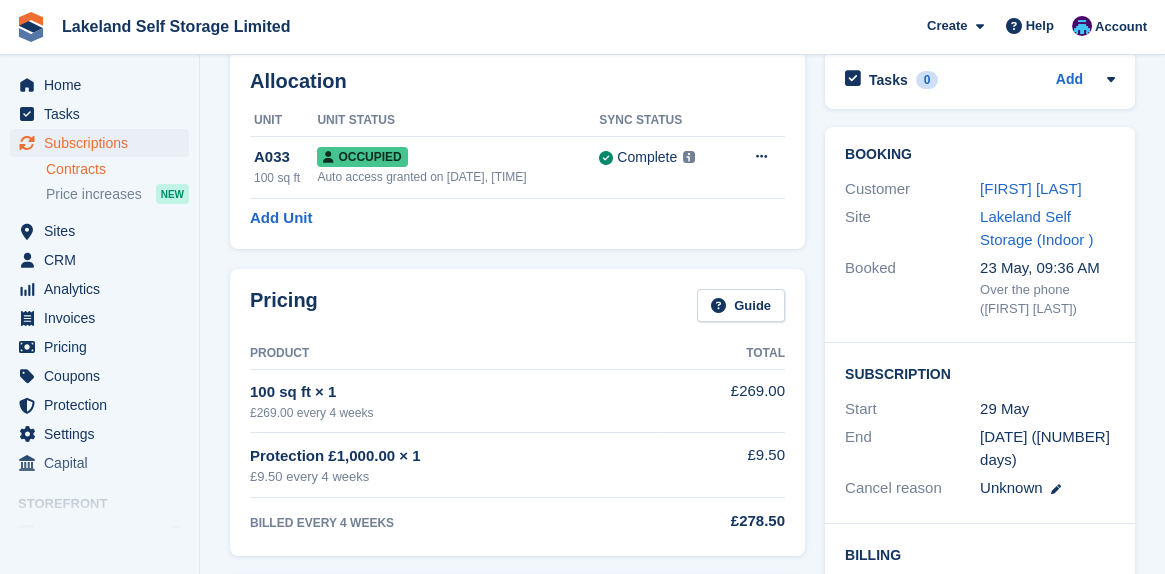 click on "Contracts" at bounding box center (117, 169) 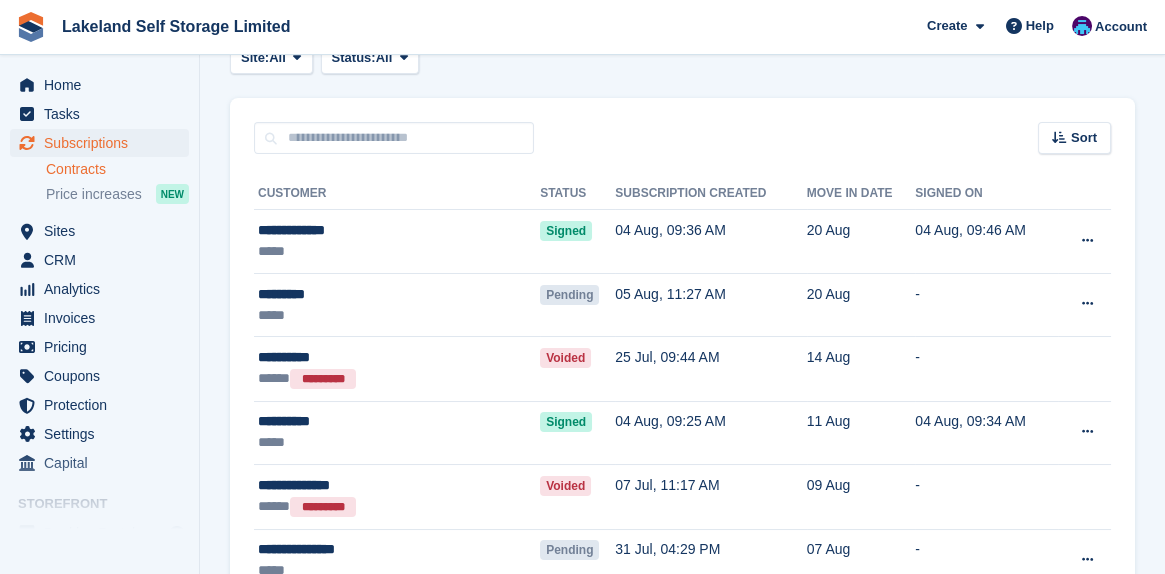 scroll, scrollTop: 0, scrollLeft: 0, axis: both 